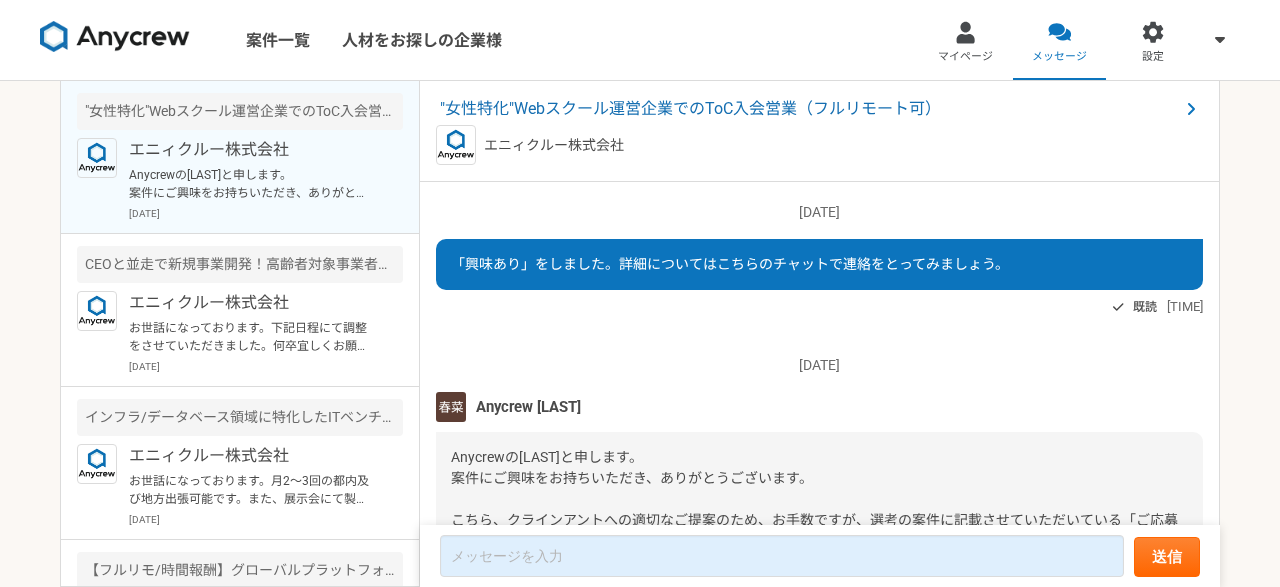 scroll, scrollTop: 0, scrollLeft: 0, axis: both 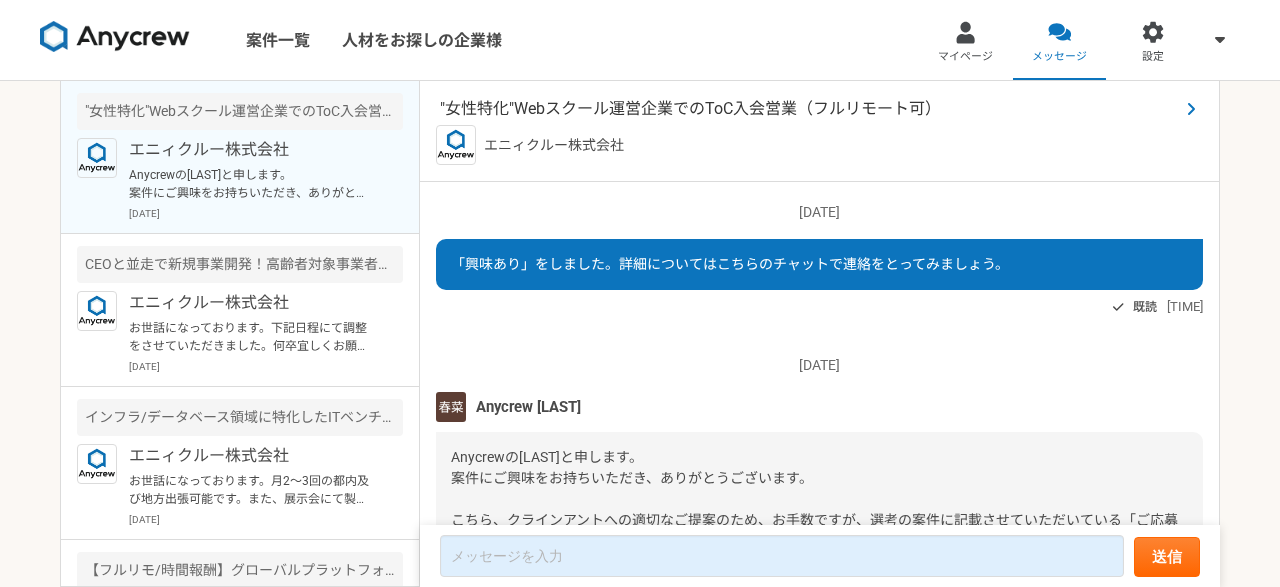 click on ""女性特化"Webスクール運営企業でのToC入会営業（フルリモート可）" at bounding box center (809, 109) 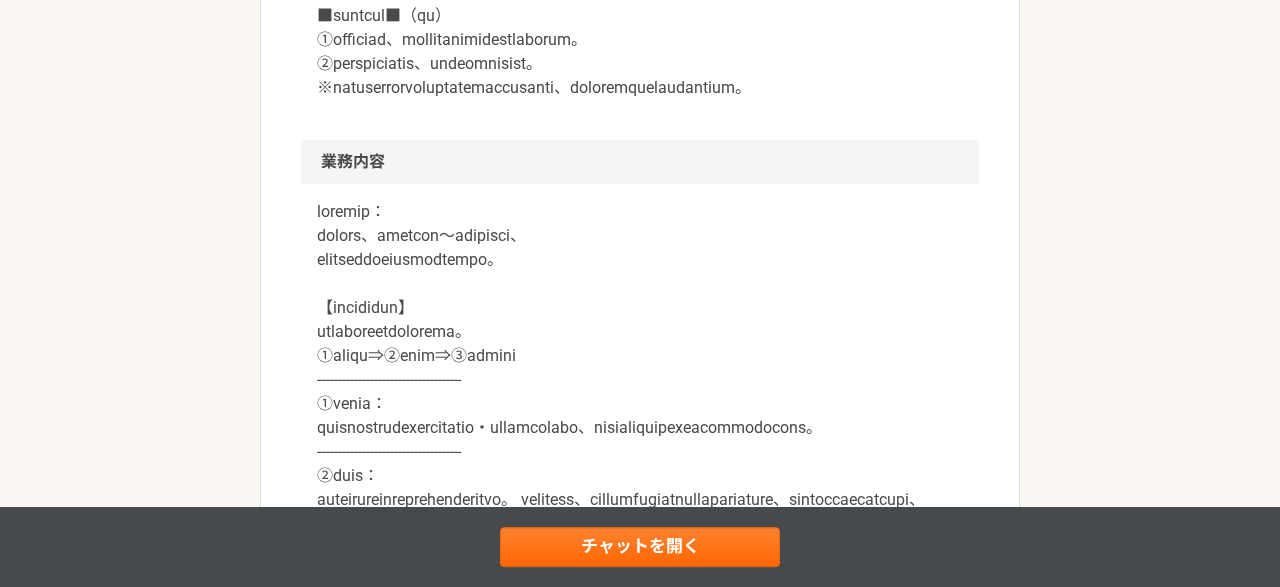 scroll, scrollTop: 833, scrollLeft: 0, axis: vertical 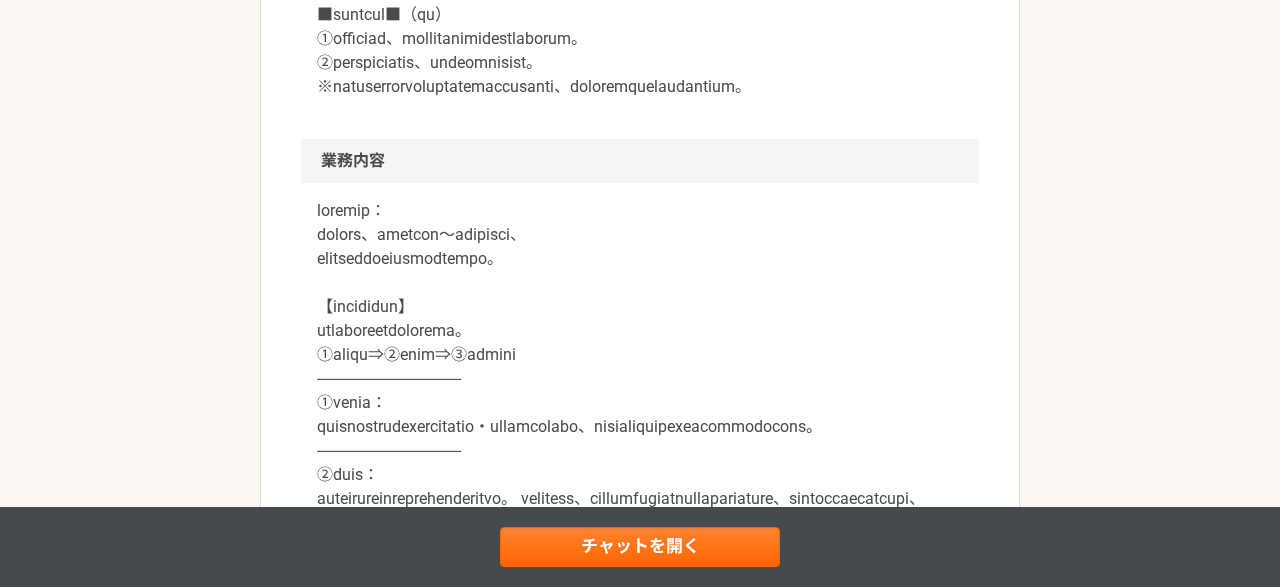 click at bounding box center [640, 511] 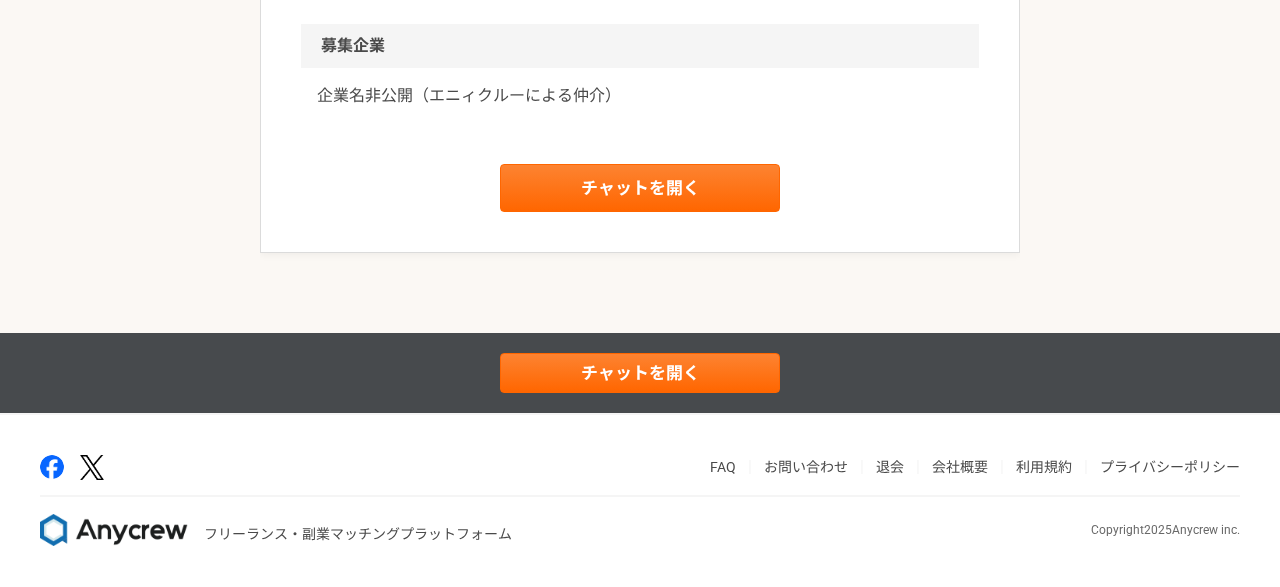 scroll, scrollTop: 2954, scrollLeft: 0, axis: vertical 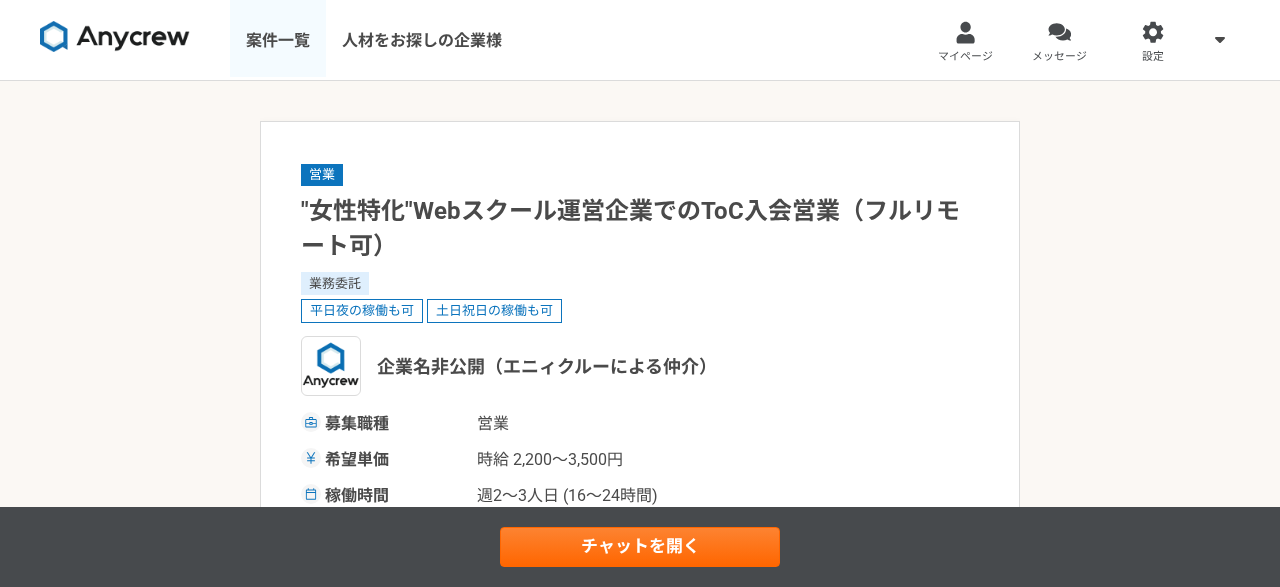 click on "案件一覧" at bounding box center (278, 40) 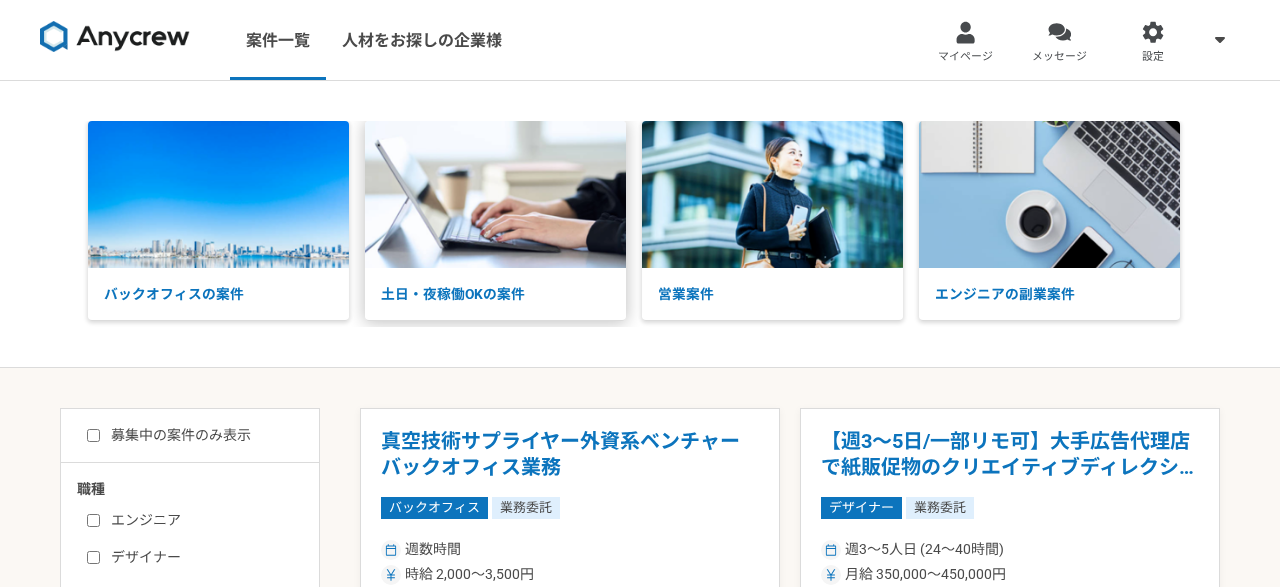 click at bounding box center (495, 194) 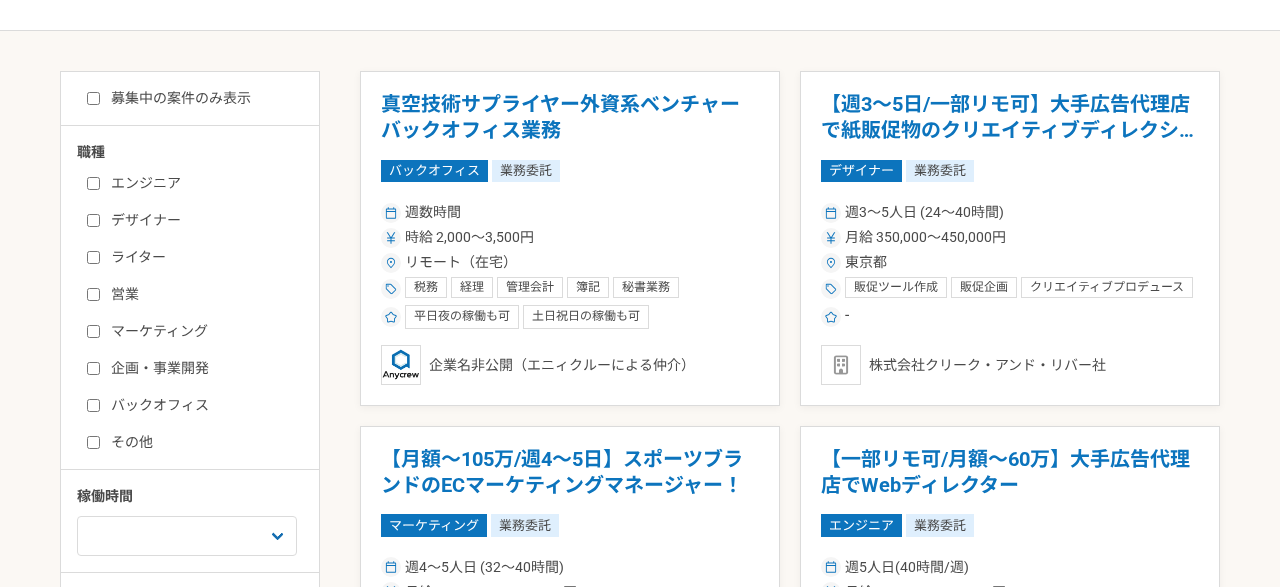 scroll, scrollTop: 432, scrollLeft: 0, axis: vertical 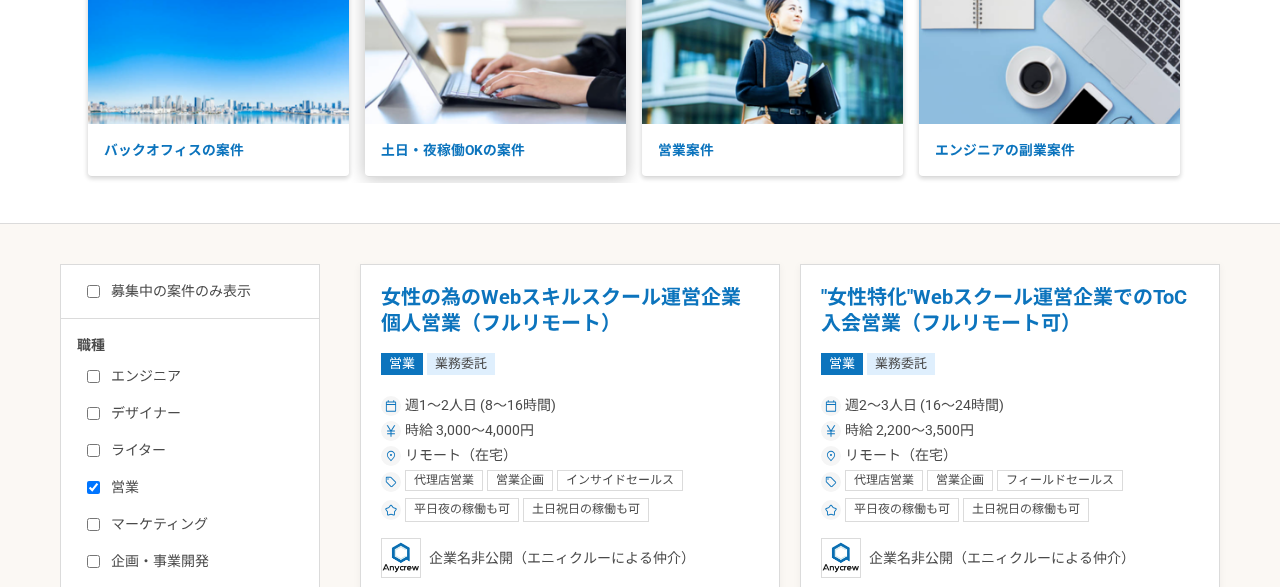 click at bounding box center (495, 50) 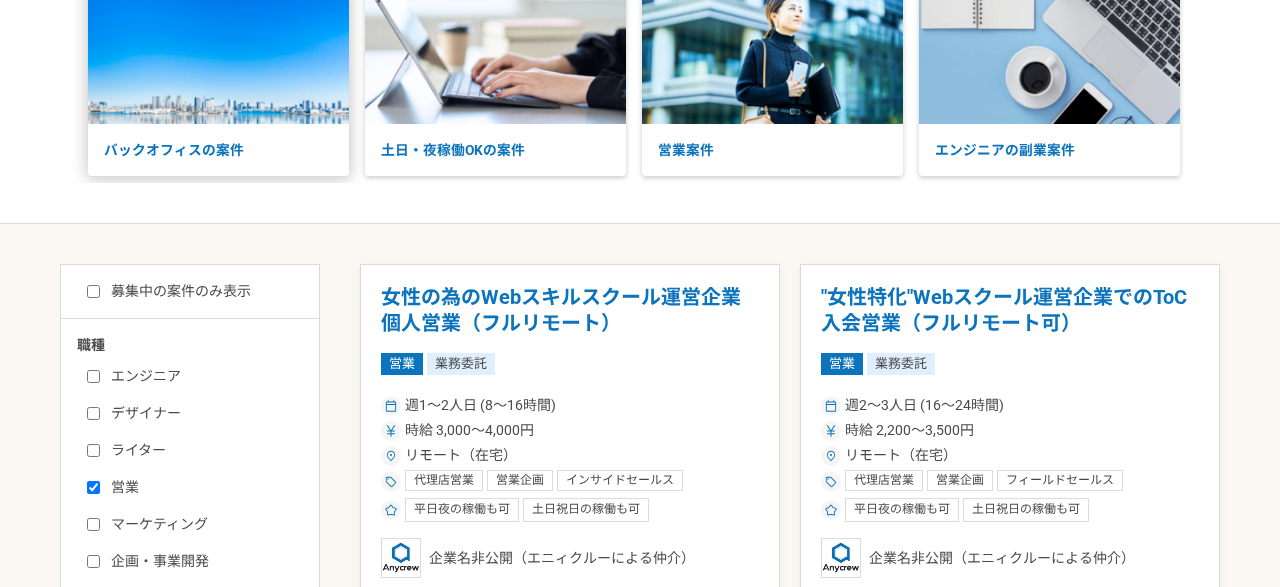 click at bounding box center (218, 50) 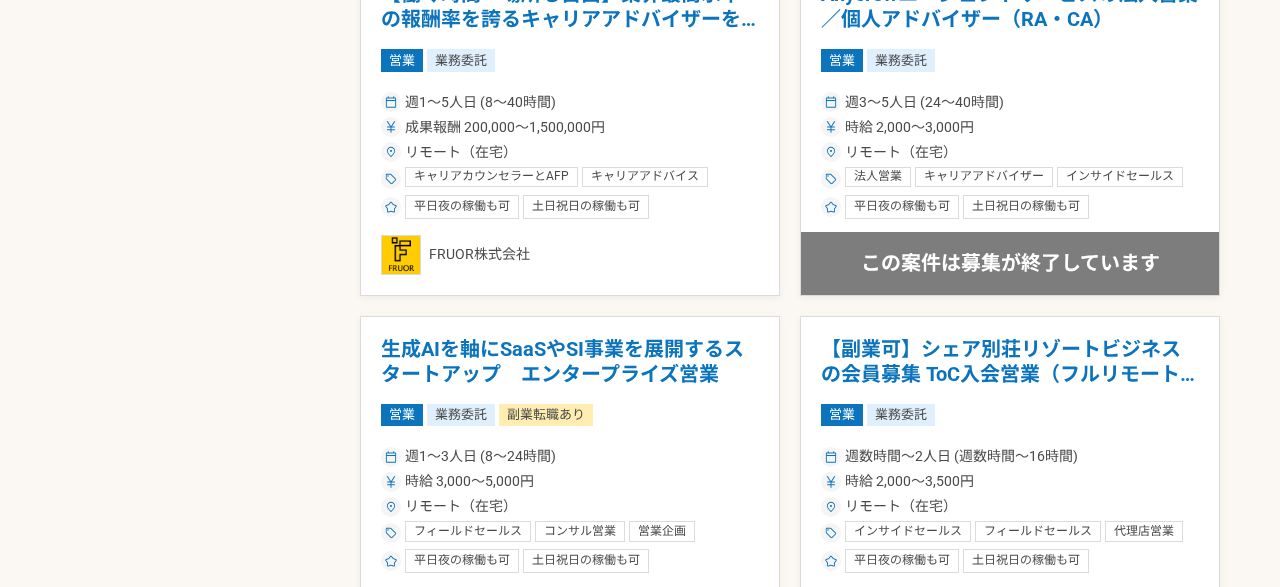 scroll, scrollTop: 1872, scrollLeft: 0, axis: vertical 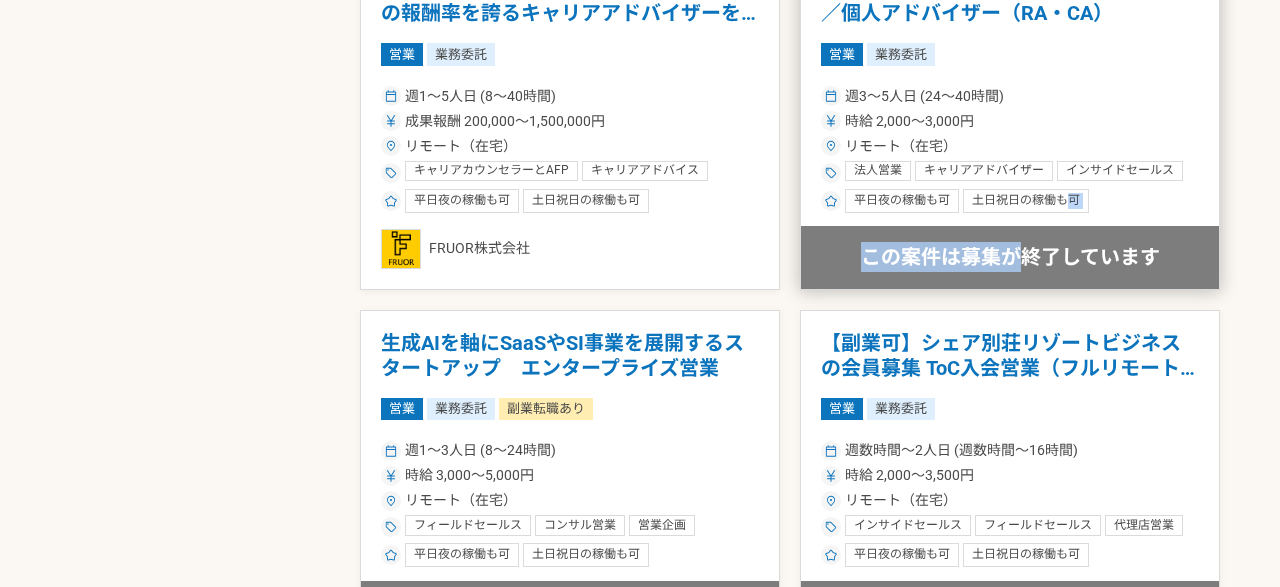 drag, startPoint x: 1064, startPoint y: 205, endPoint x: 1019, endPoint y: 233, distance: 53 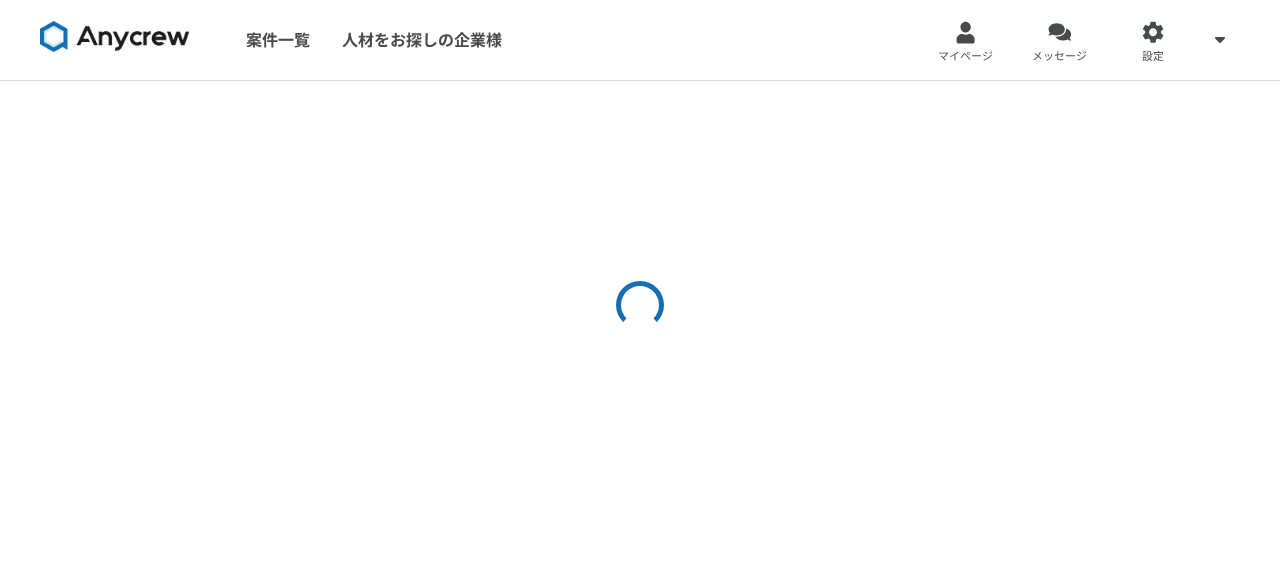 scroll, scrollTop: 0, scrollLeft: 0, axis: both 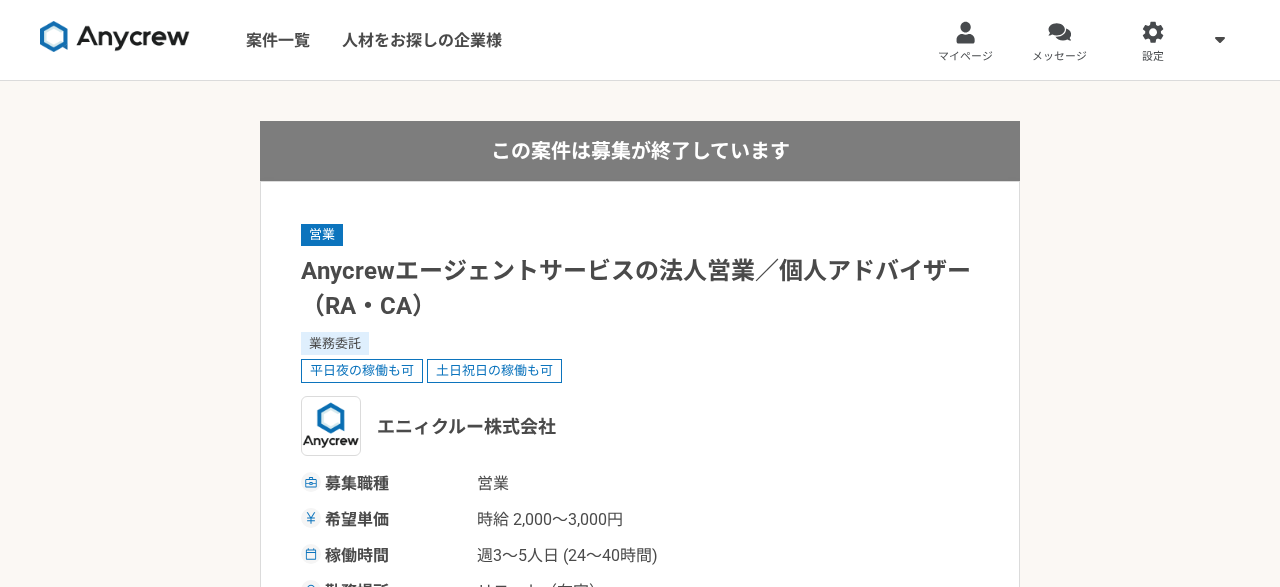 click on "営業 Anycrewエージェントサービスの法人営業／個人アドバイザー（RA・CA） 業務委託 平日夜の稼働も可 土日祝日の稼働も可 エニィクルー株式会社 募集職種 営業 希望単価 時給 2,000〜3,000円 稼働時間 週3〜5人日 (24〜40時間) 勤務場所 リモート（在宅） 就業形態 業務委託 特徴 平日夜の稼働も可, 土日祝日の稼働も可" at bounding box center [640, 449] 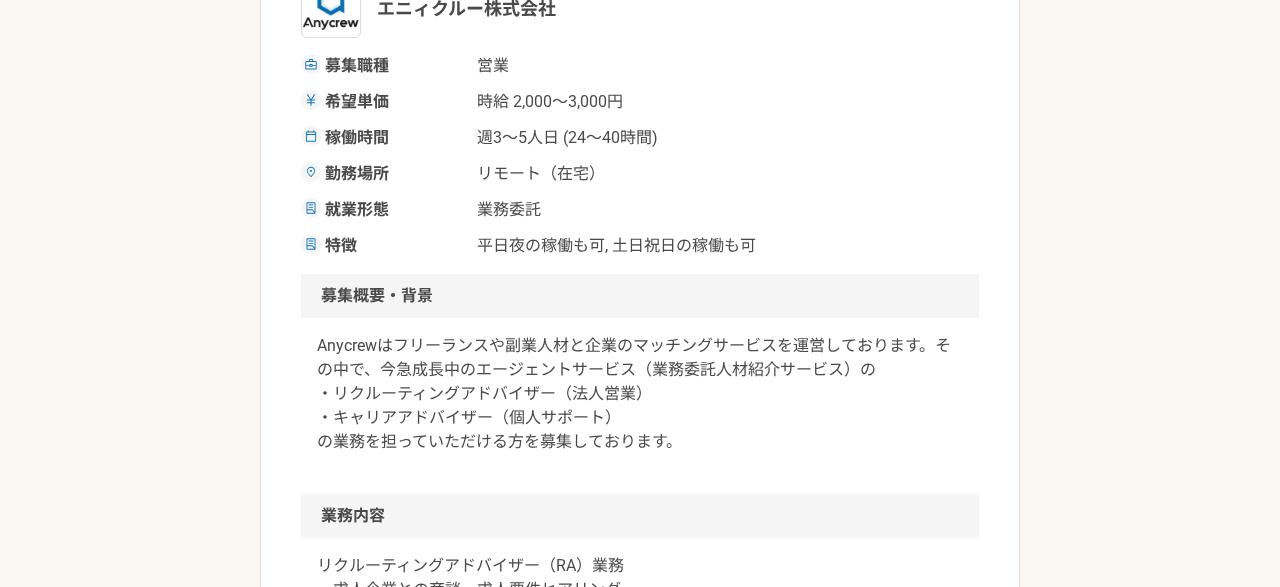 scroll, scrollTop: 0, scrollLeft: 0, axis: both 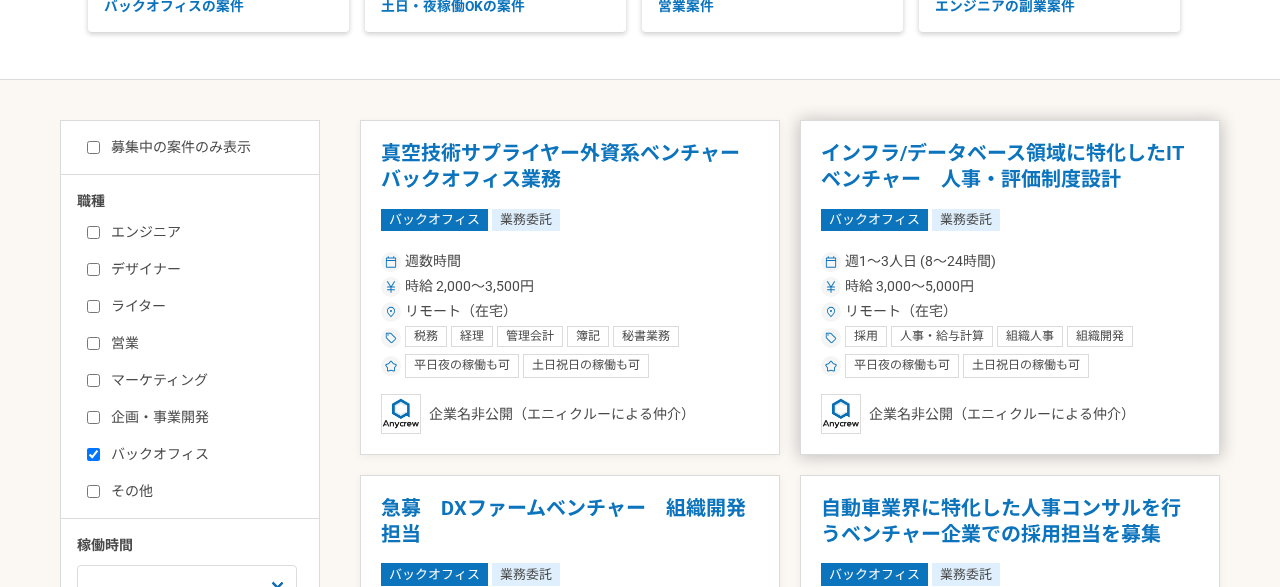 click on "インフラ/データベース領域に特化したITベンチャー　人事・評価制度設計 バックオフィス 業務委託 週[NUM]〜[NUM]人日 ([HOURS]〜[HOURS]時間) 時給 [SALARY]〜[SALARY]円 リモート（在宅） 採用 人事・給与計算 組織人事 組織開発 組織マネジメント 人事 人材開発 人材育成 評価制度 平日夜の稼働も可 土日祝日の稼働も可 企業名非公開（エニィクルーによる仲介）" at bounding box center [1010, 287] 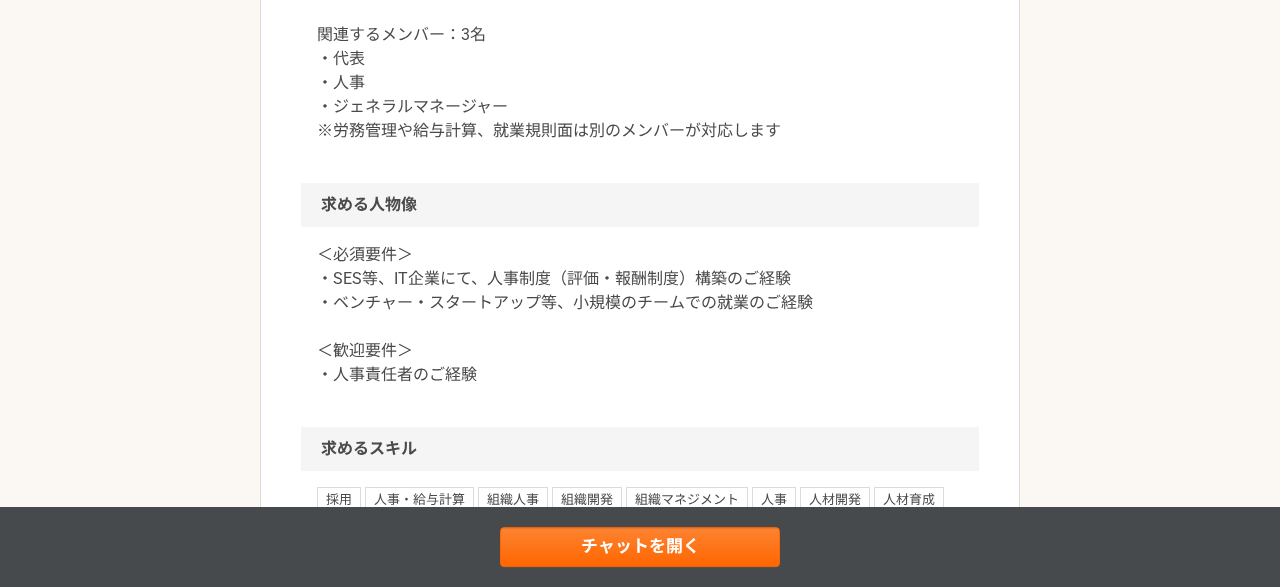 scroll, scrollTop: 1296, scrollLeft: 0, axis: vertical 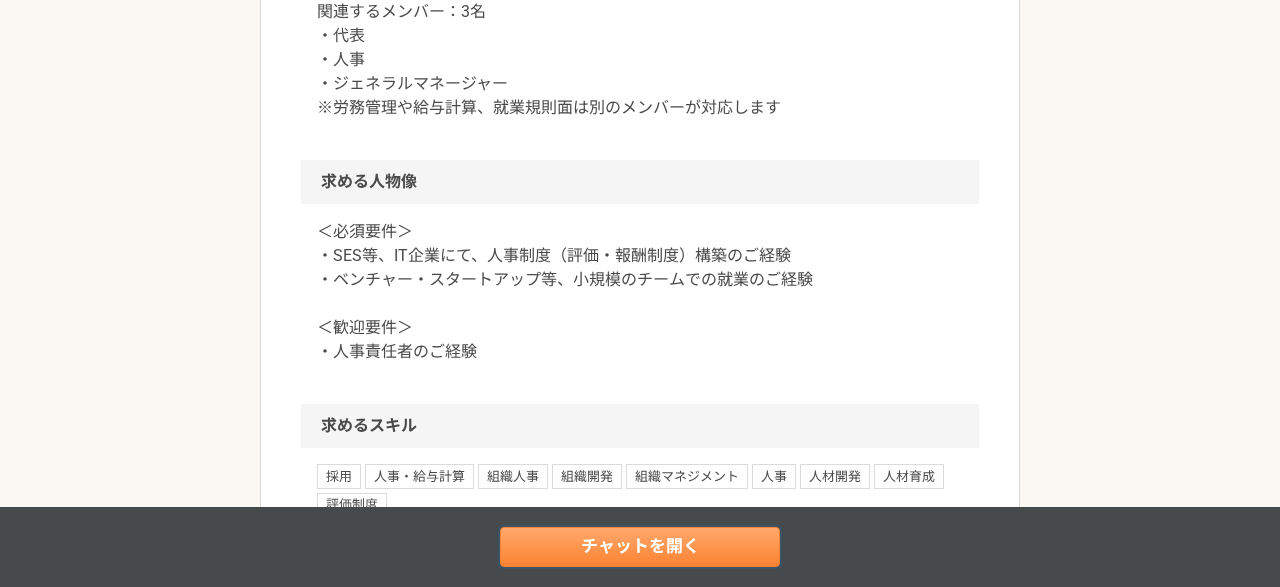 click on "チャットを開く" at bounding box center (640, 547) 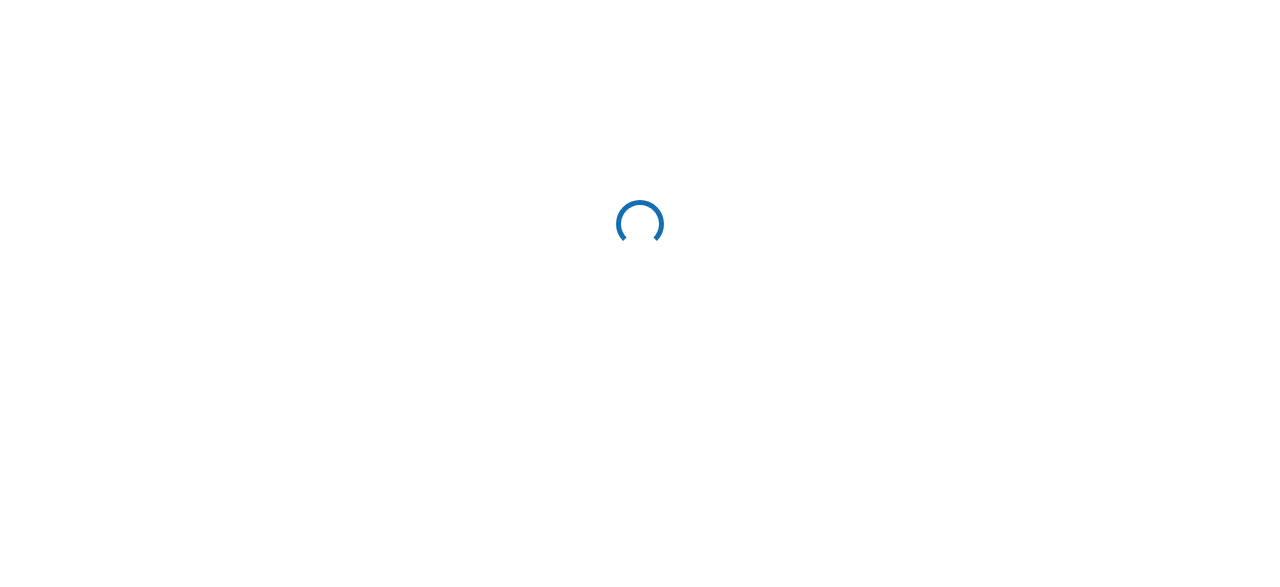 scroll, scrollTop: 0, scrollLeft: 0, axis: both 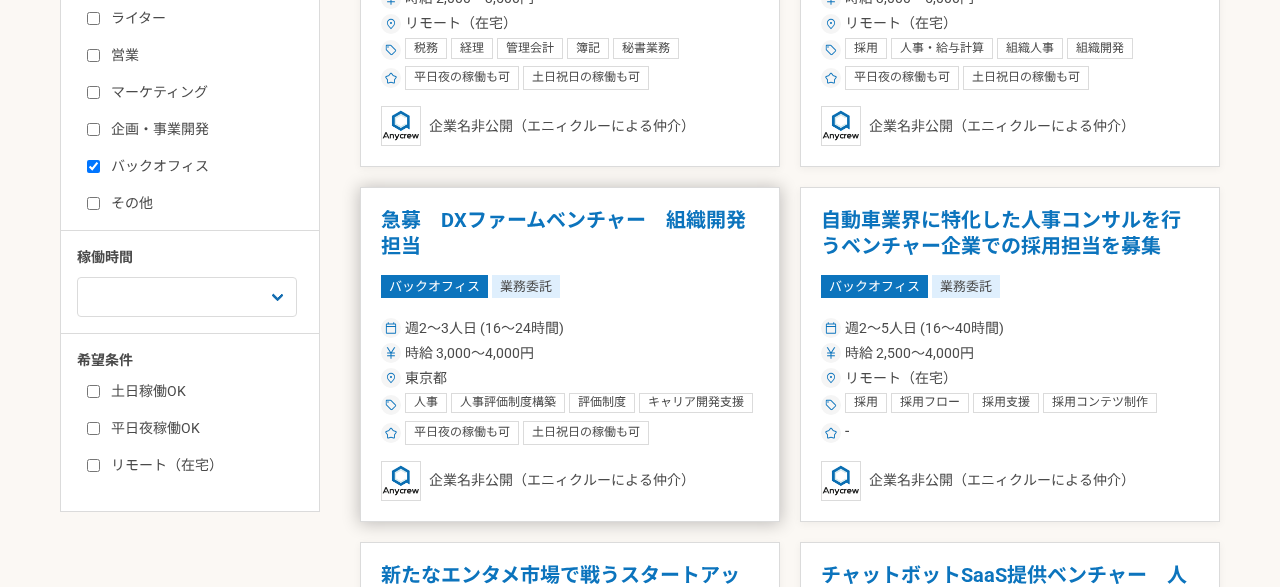 click on "急募　DXファームベンチャー　組織開発担当 バックオフィス 業務委託 週2〜3人日 (16〜24時間) 時給 [AMOUNT]〜[AMOUNT]円 [PREFECTURE] 人事 人事評価制度構築 評価制度 キャリア開発支援 育成支援 組織人事 組織開発 人材育成 平日夜の稼働も可 土日祝日の稼働も可 企業名非公開（エニィクルーによる仲介）" at bounding box center (570, 354) 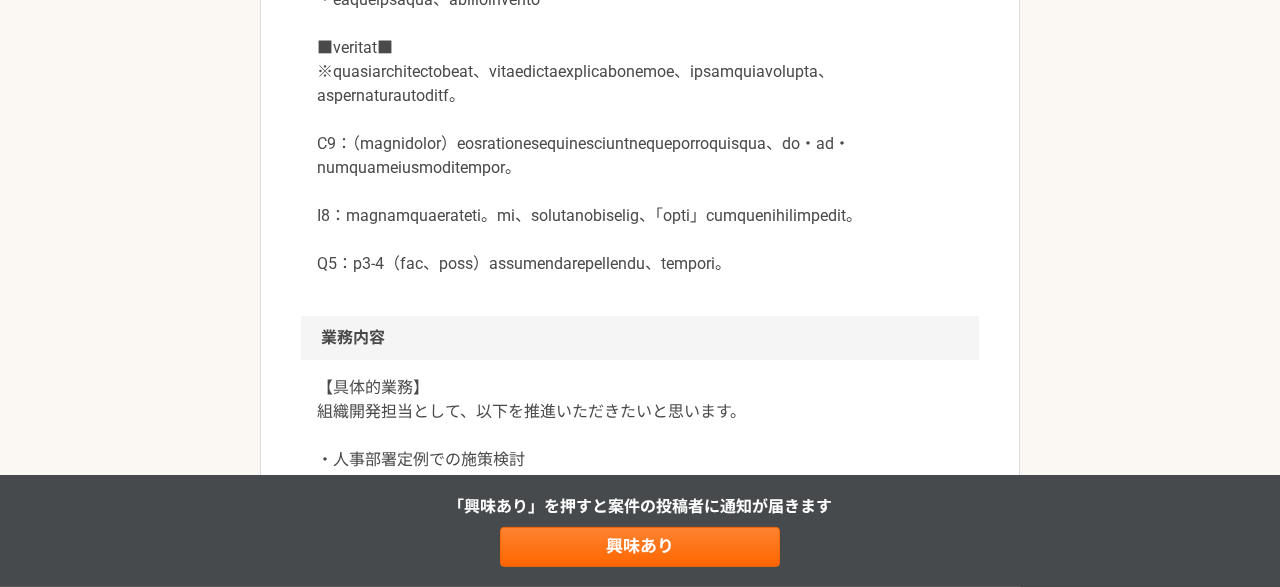 scroll, scrollTop: 1008, scrollLeft: 0, axis: vertical 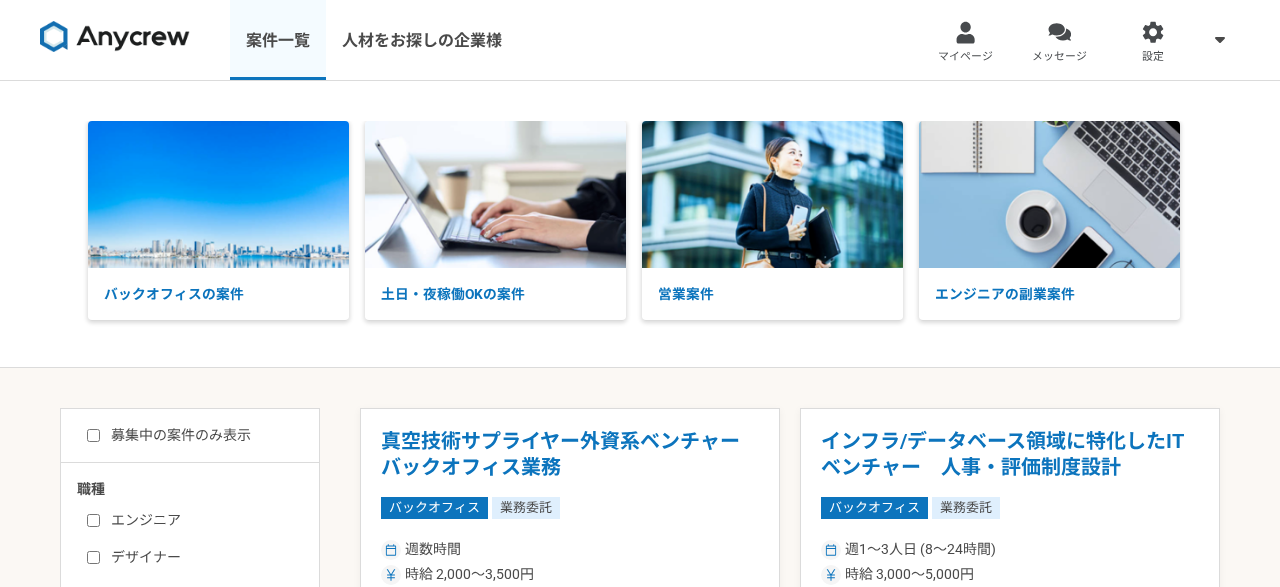 click on "案件一覧" at bounding box center [278, 40] 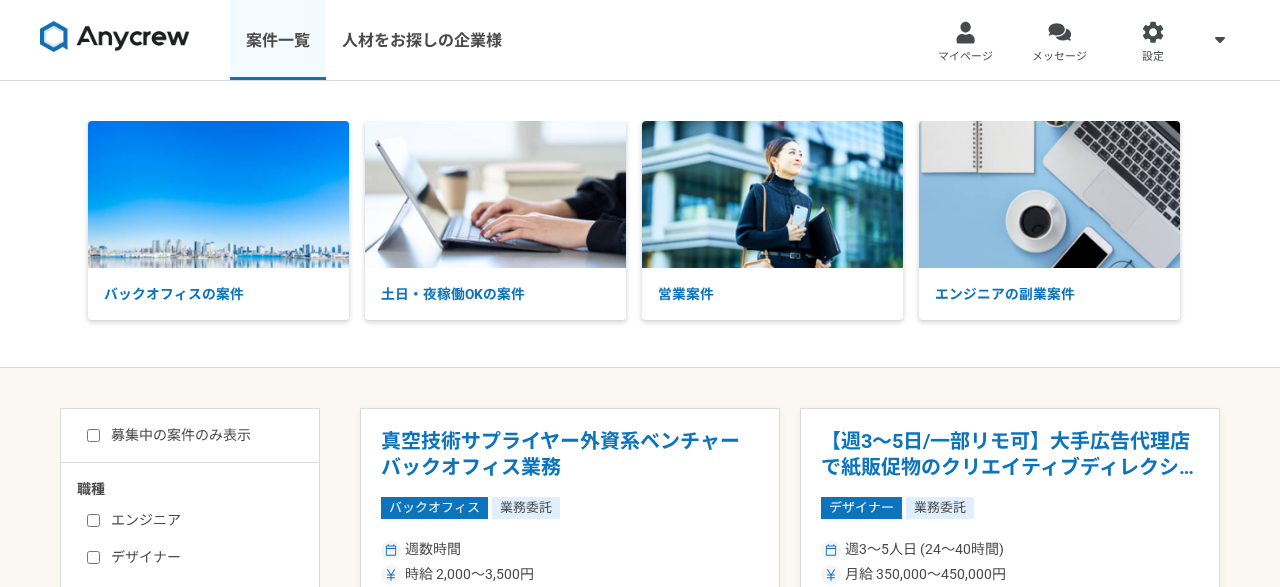 scroll, scrollTop: 432, scrollLeft: 0, axis: vertical 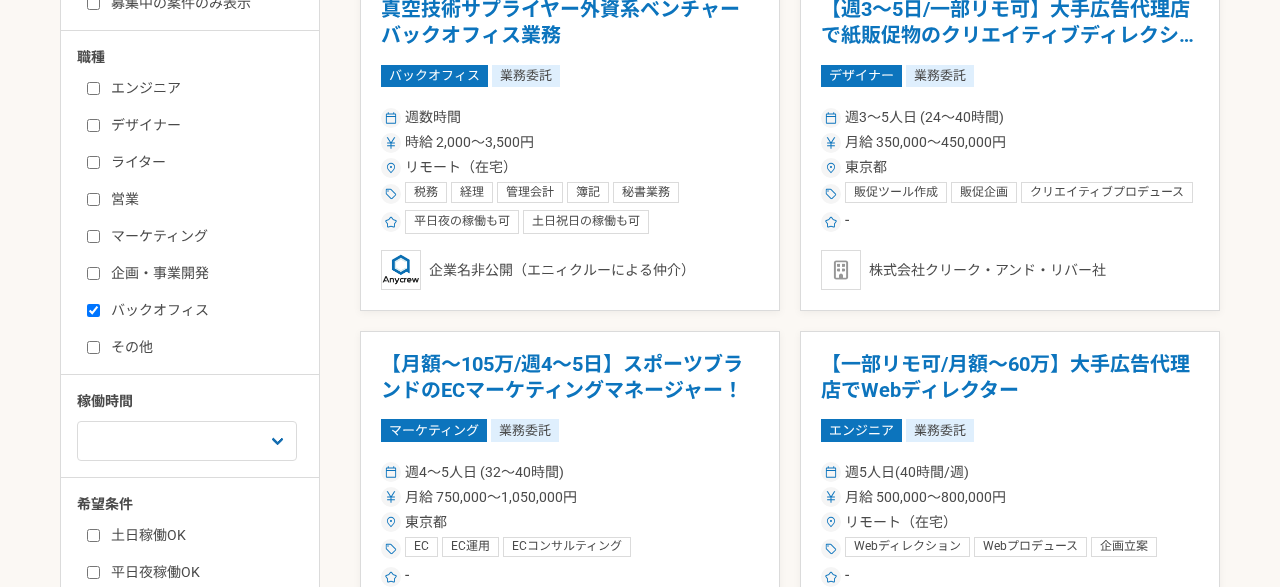 click on "マーケティング" at bounding box center [202, 236] 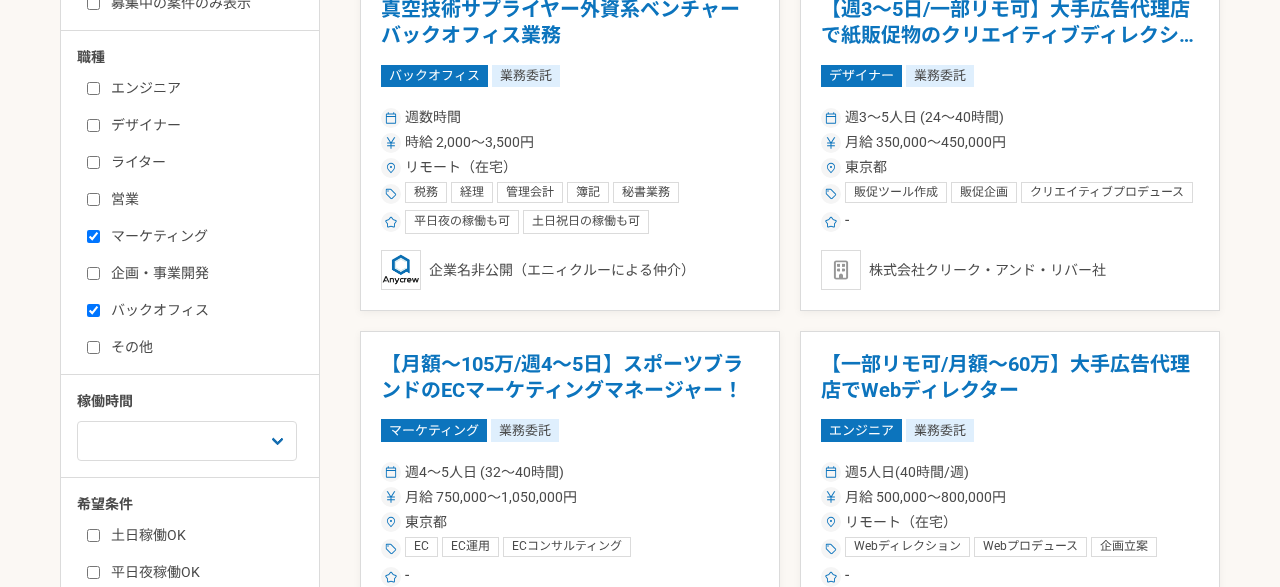 checkbox on "true" 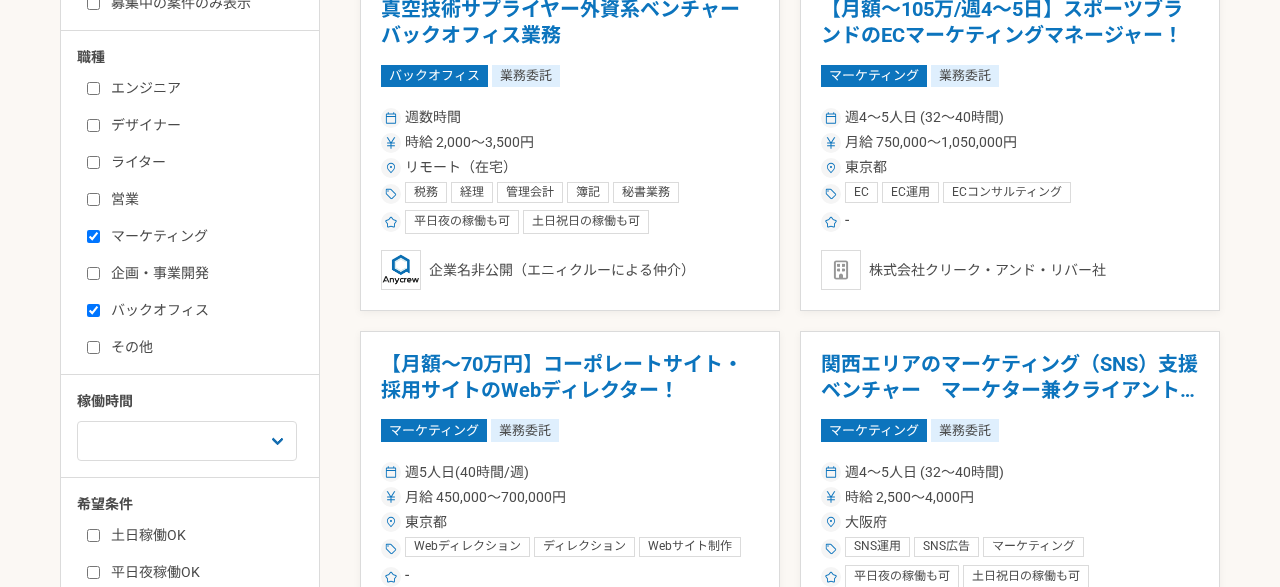 click on "企画・事業開発" at bounding box center [202, 273] 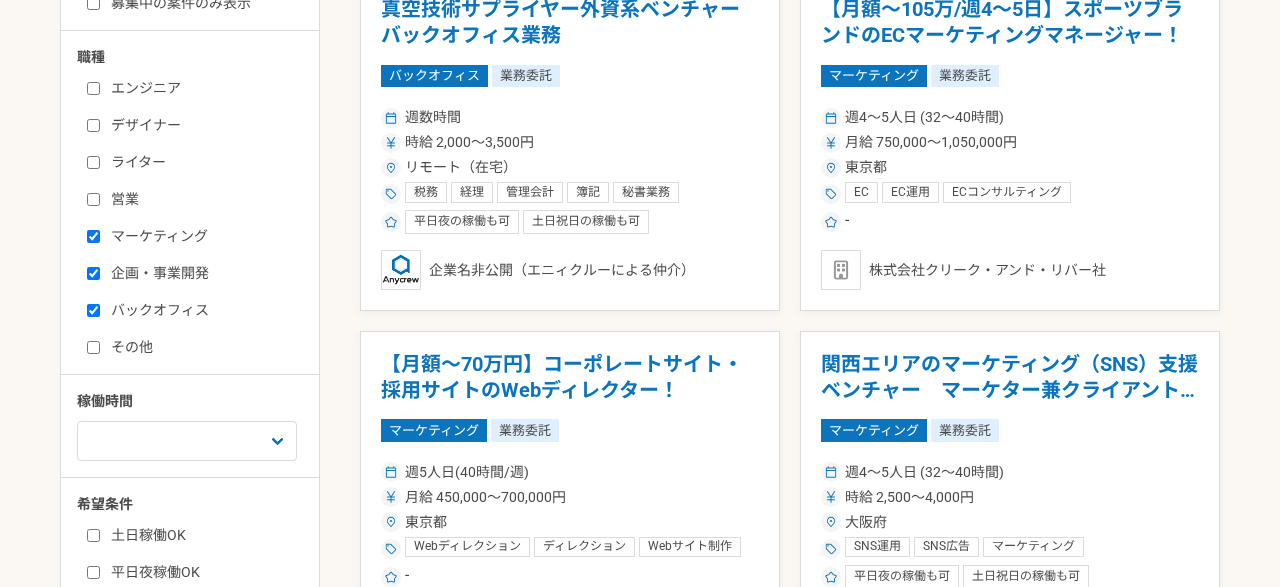 checkbox on "true" 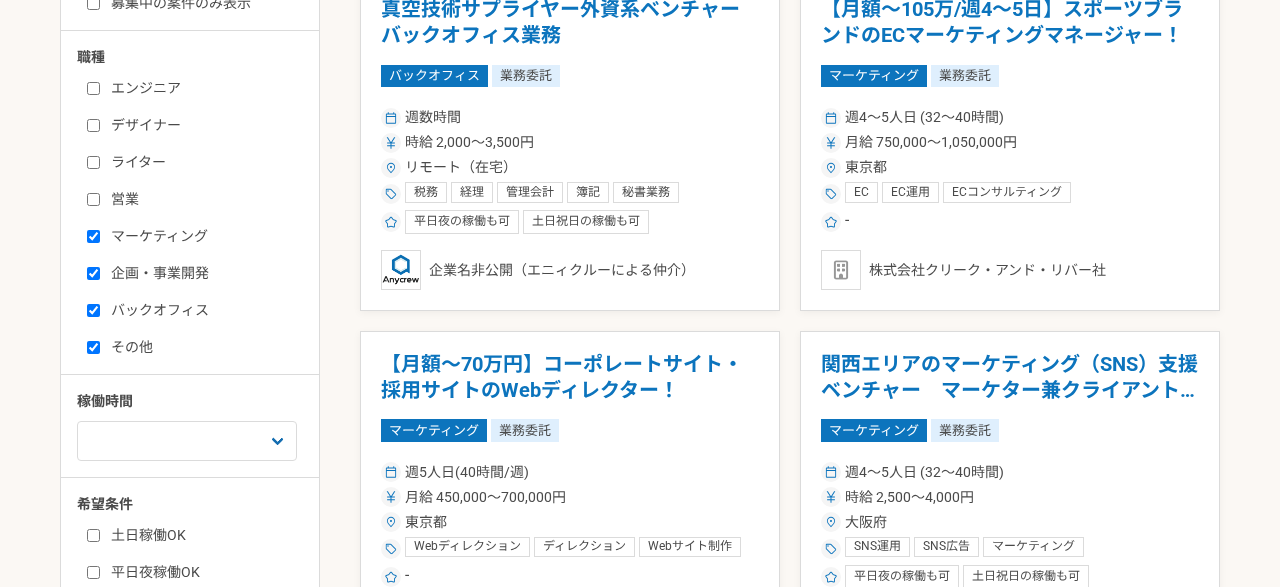checkbox on "true" 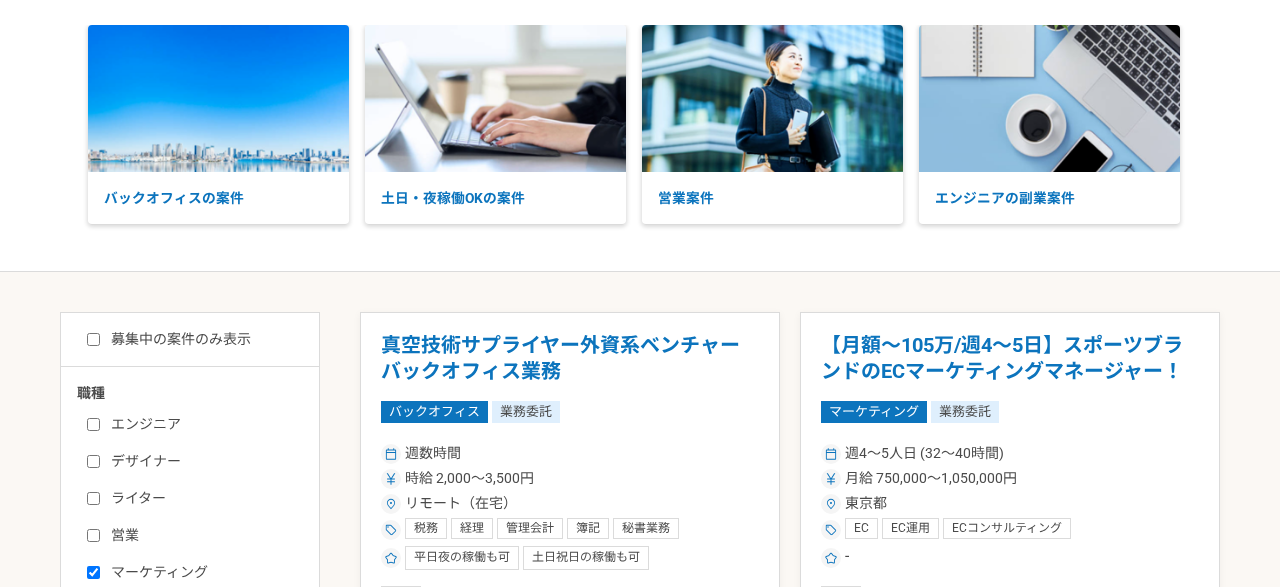 scroll, scrollTop: 144, scrollLeft: 0, axis: vertical 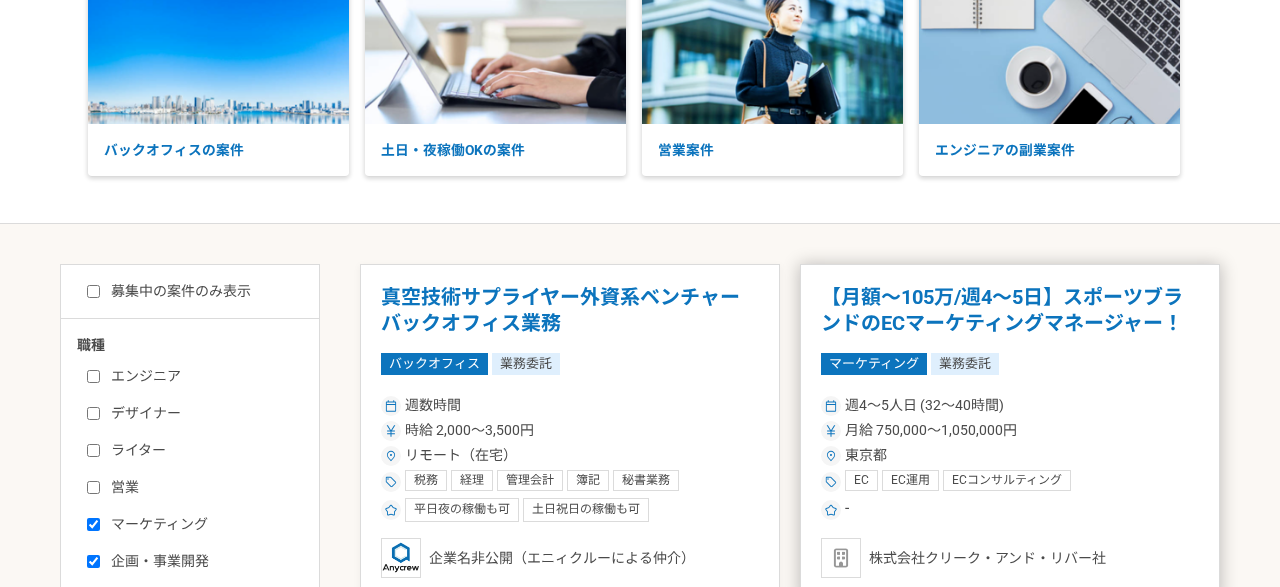 click on "【月額～105万/週4～5日】スポーツブランドのECマーケティングマネージャー！" at bounding box center [1010, 310] 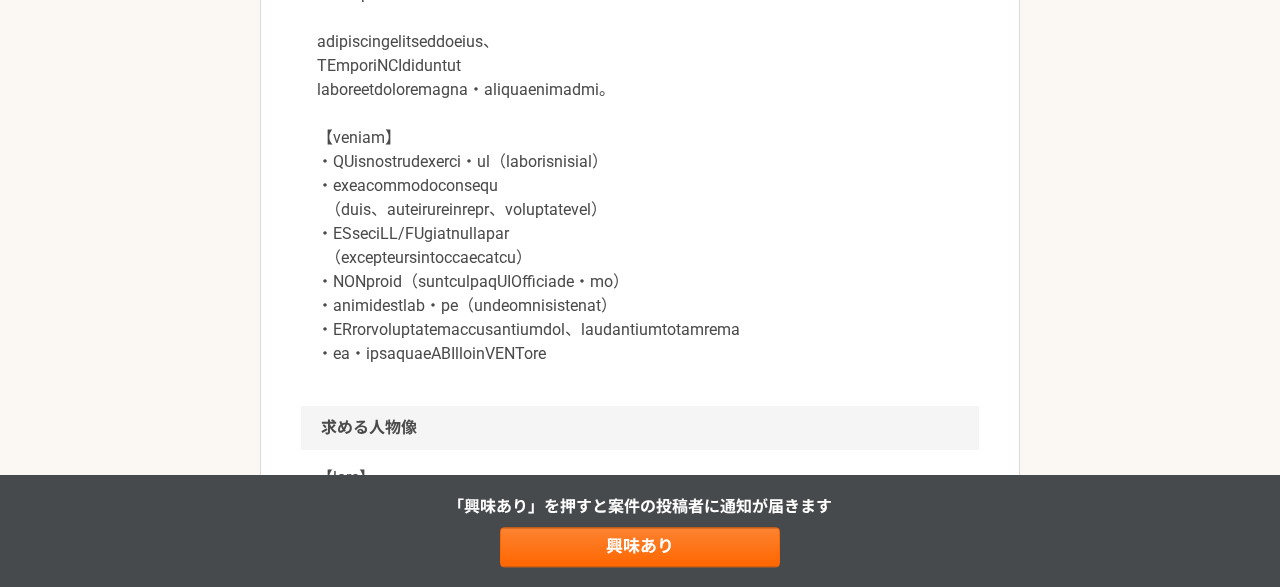 scroll, scrollTop: 1008, scrollLeft: 0, axis: vertical 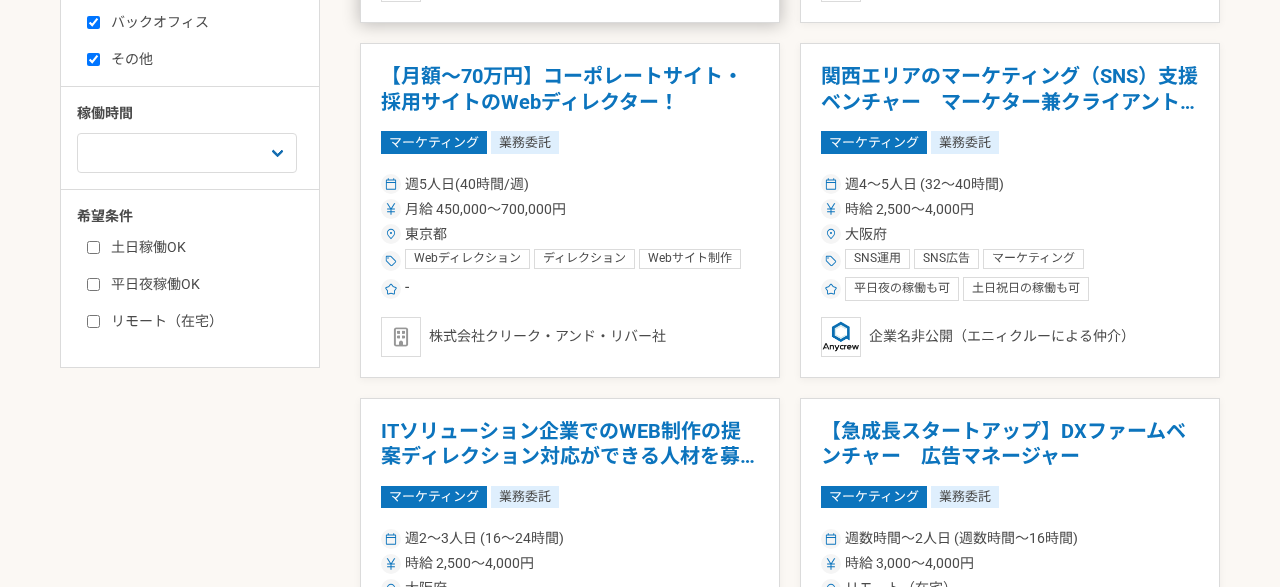 click on "【月額～70万円】コーポレートサイト・採用サイトのWebディレクター！" at bounding box center [570, 89] 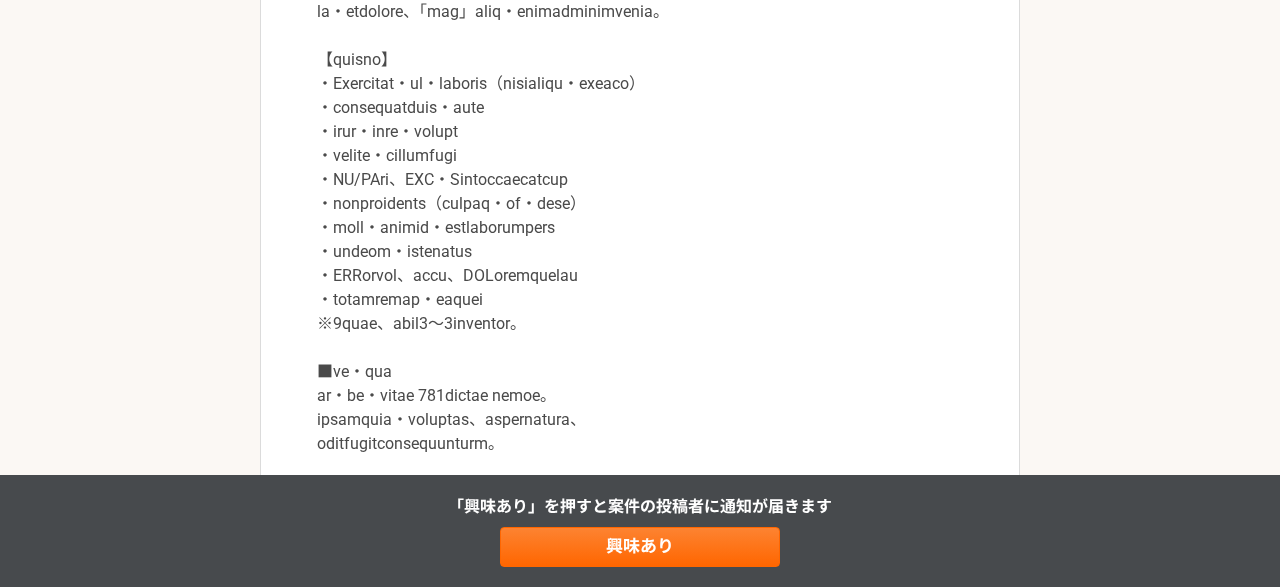 scroll, scrollTop: 1152, scrollLeft: 0, axis: vertical 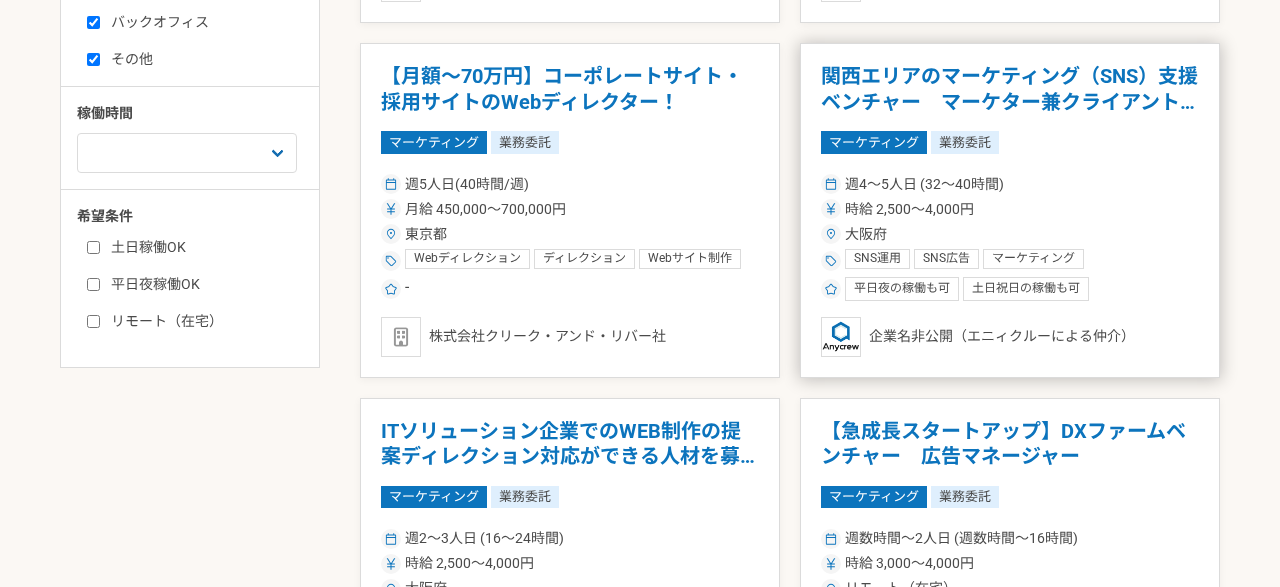 click on "関西エリアのマーケティング（SNS）支援ベンチャー　マーケター兼クライアント担当" at bounding box center (1010, 89) 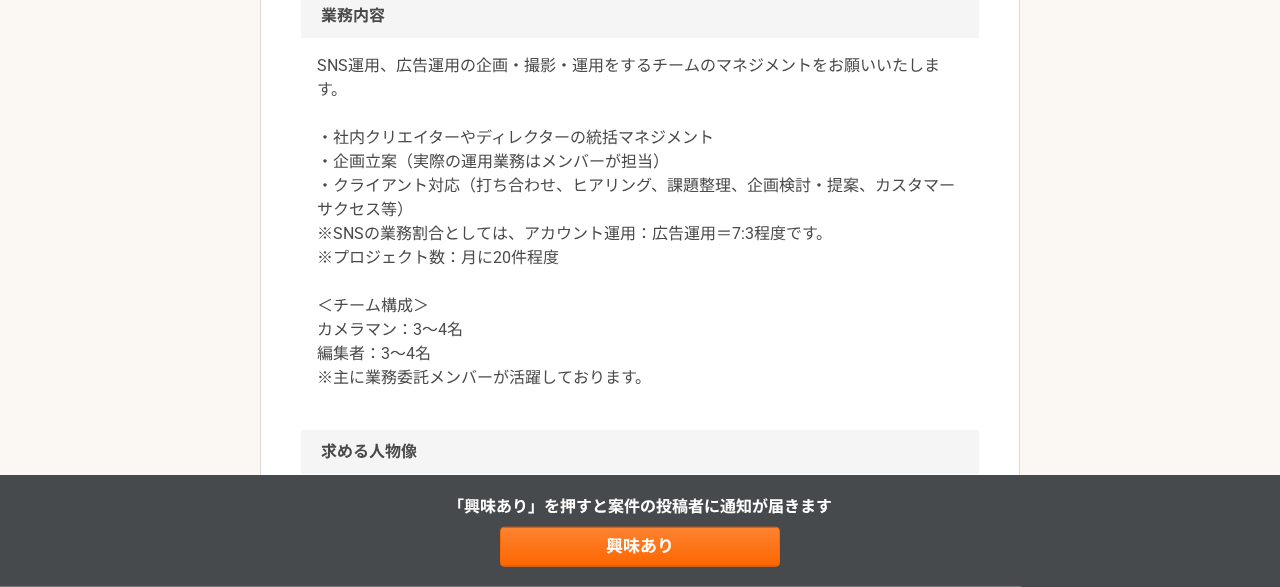 scroll, scrollTop: 1296, scrollLeft: 0, axis: vertical 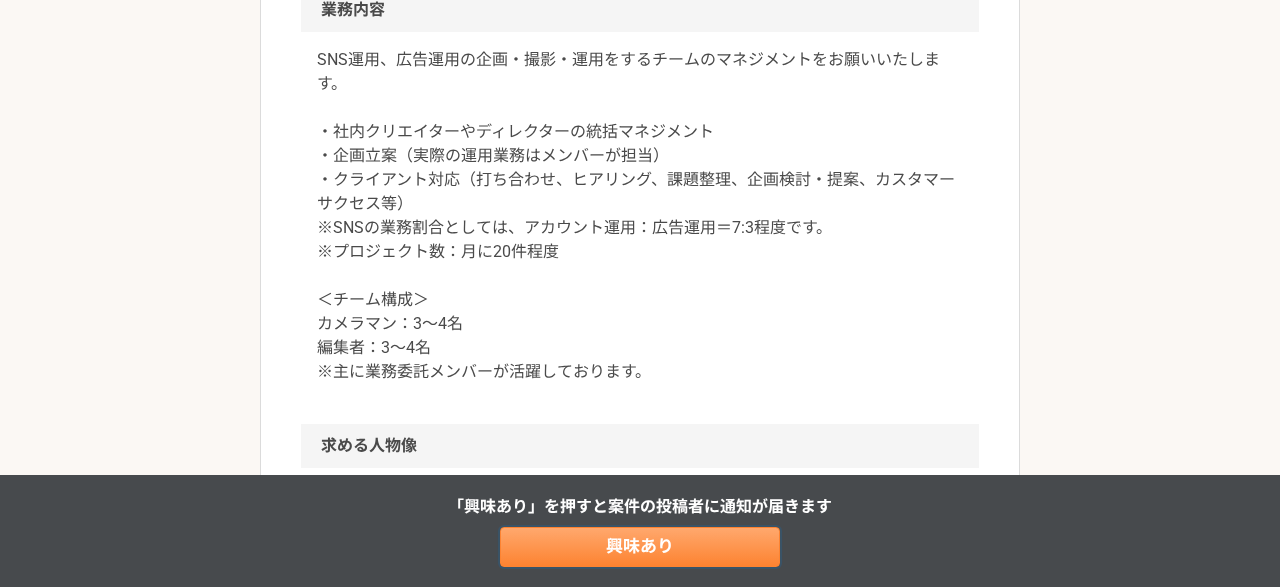 click on "興味あり" at bounding box center (640, 547) 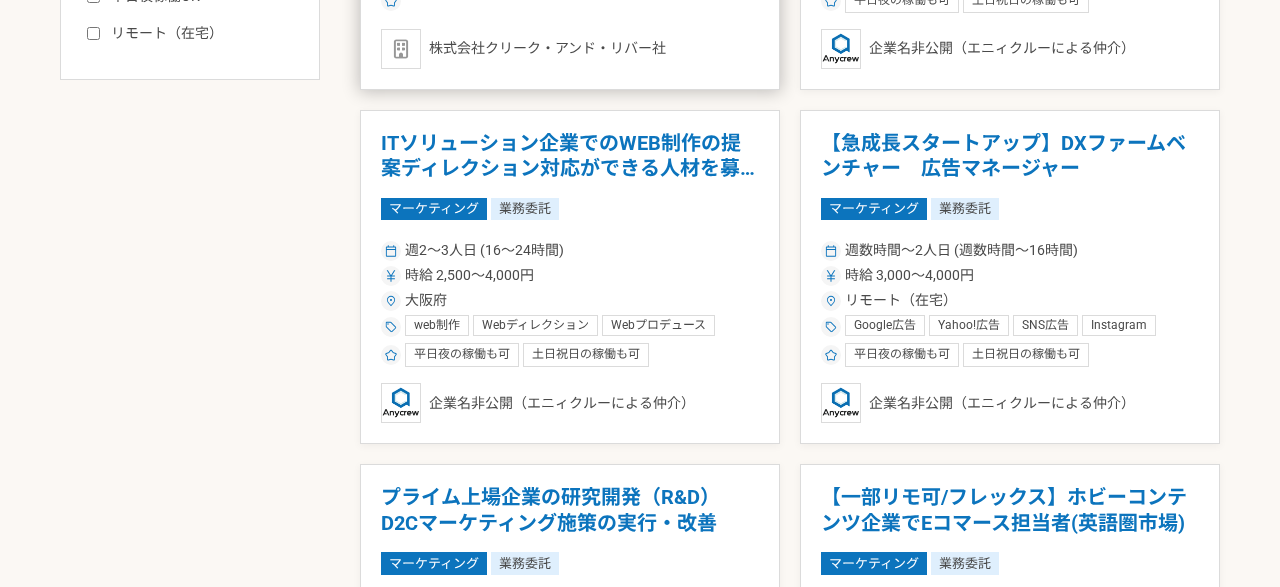 scroll, scrollTop: 1008, scrollLeft: 0, axis: vertical 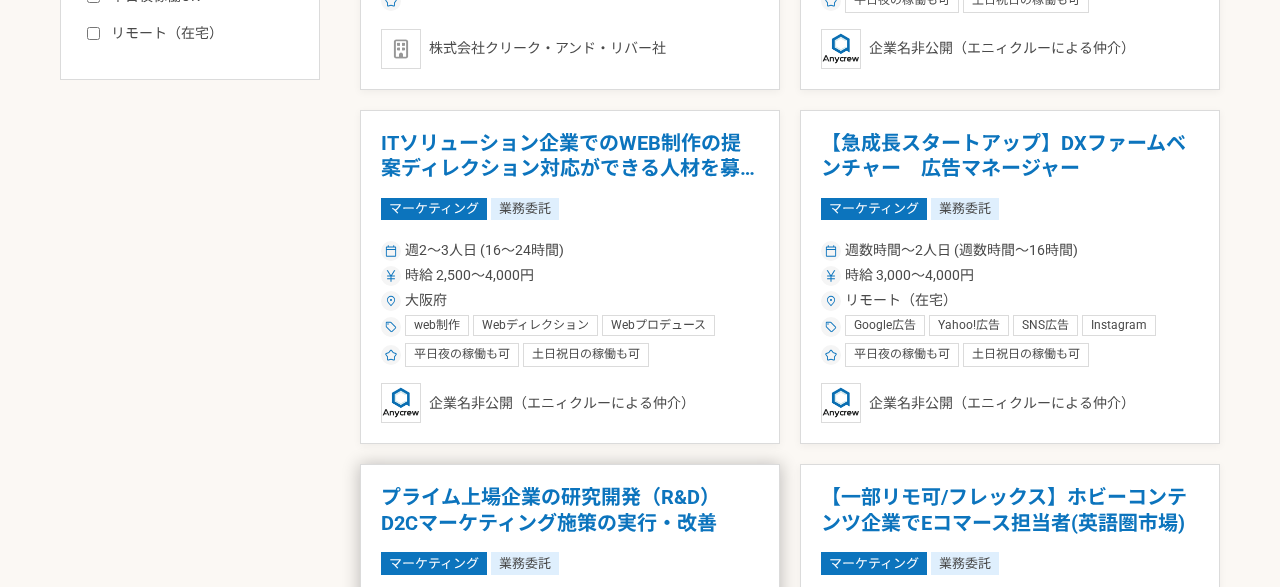 click on "プライム上場企業の研究開発（R&D）　D2Cマーケティング施策の実行・改善" at bounding box center [570, 510] 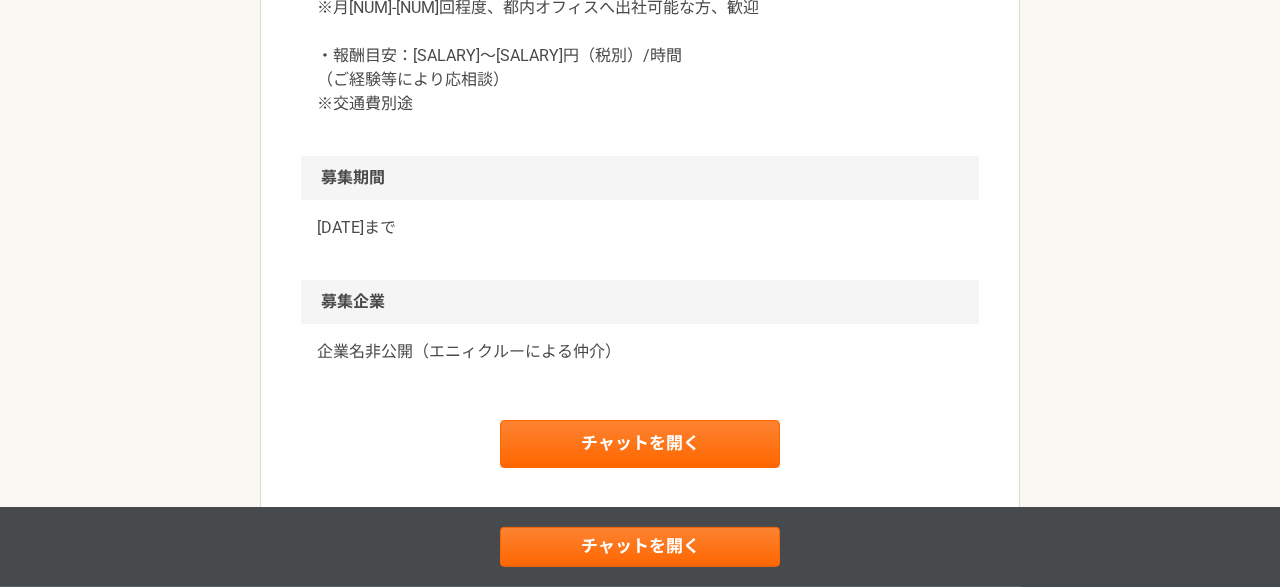 scroll, scrollTop: 2592, scrollLeft: 0, axis: vertical 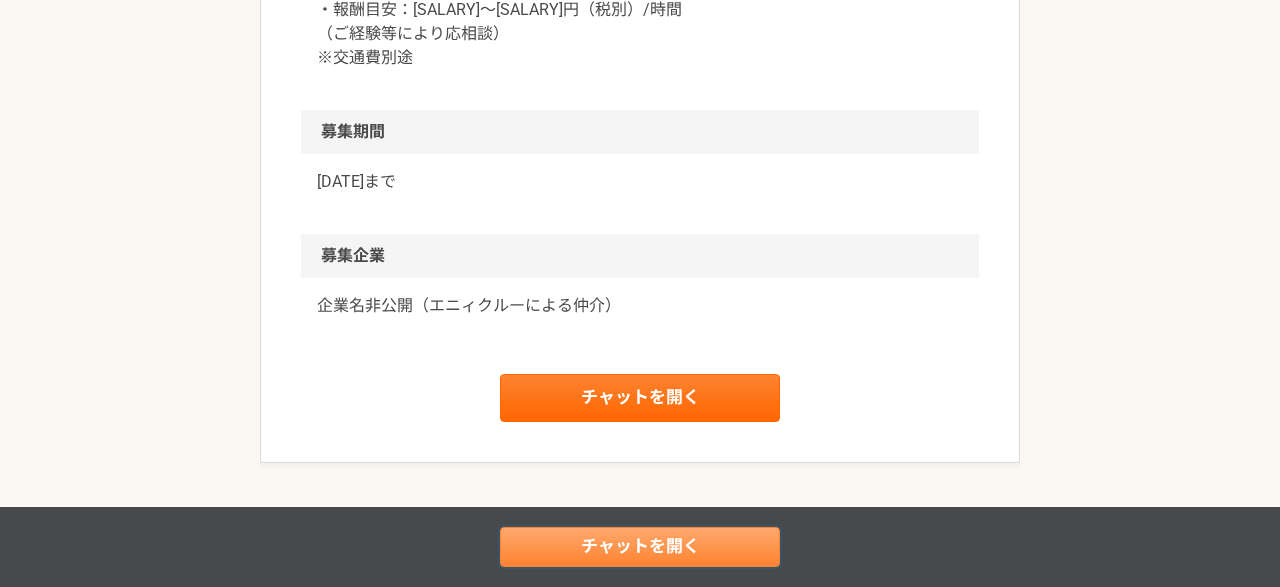 click on "チャットを開く" at bounding box center [640, 547] 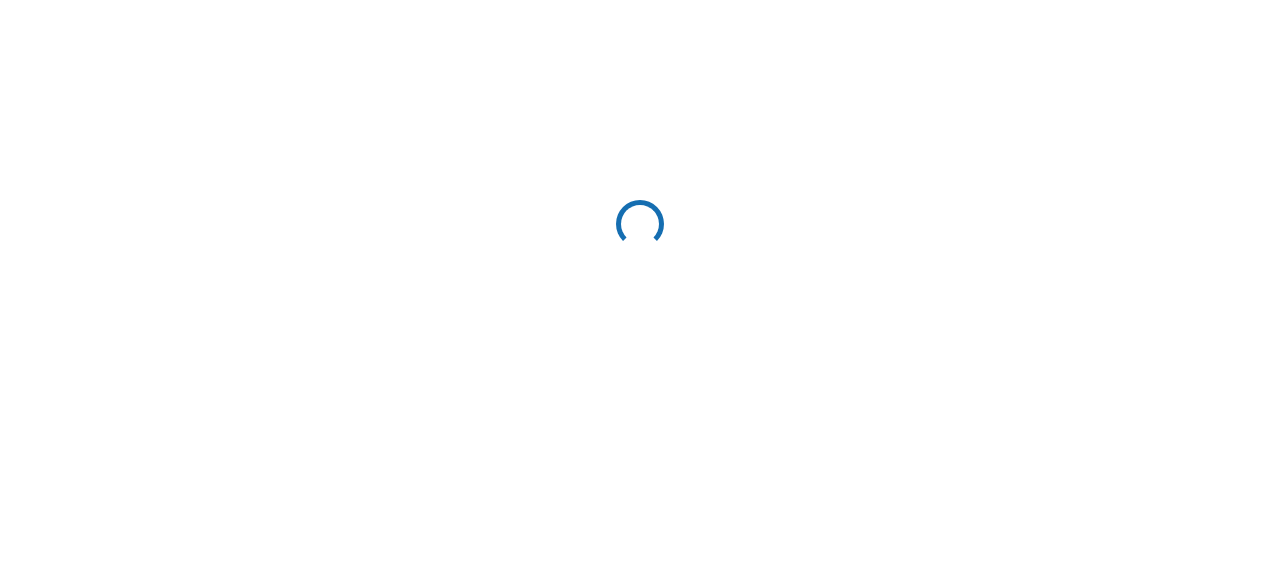 scroll, scrollTop: 0, scrollLeft: 0, axis: both 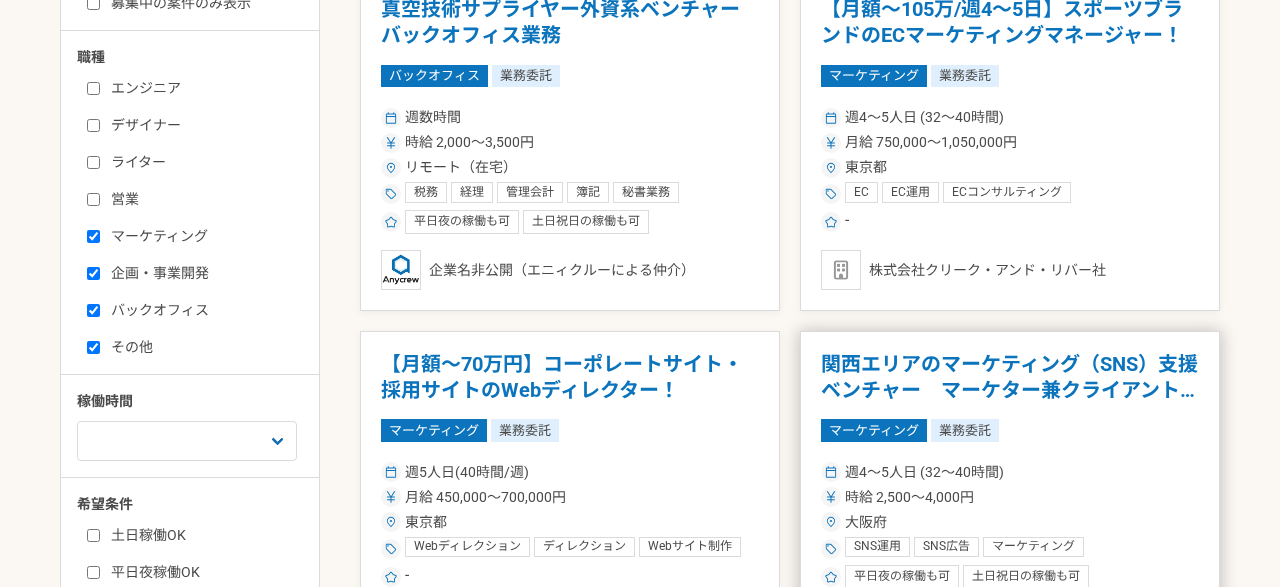 click on "[AREA]のマーケティング（SNS）支援ベンチャー　マーケター兼クライアント担当 マーケティング 業務委託 週4〜5人日 (32〜40時間) 時給 [AMOUNT]〜[AMOUNT]円 [PREFECTURE] SNS運用 SNS広告 マーケティング チームマネジメント マネジメント Instagram TikTok デジタルマーケティング 法人営業 SNSマーケティング SNSコンサルティング インスタ 平日夜の稼働も可 土日祝日の稼働も可 企業名非公開（エニィクルーによる仲介）" at bounding box center (1010, 498) 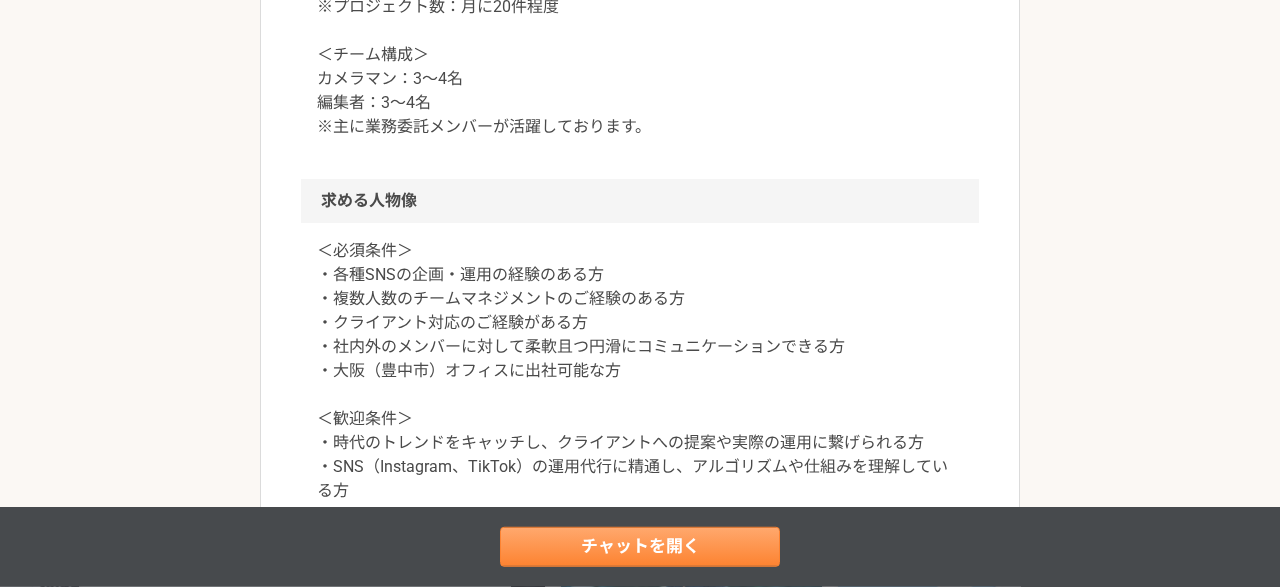scroll, scrollTop: 1584, scrollLeft: 0, axis: vertical 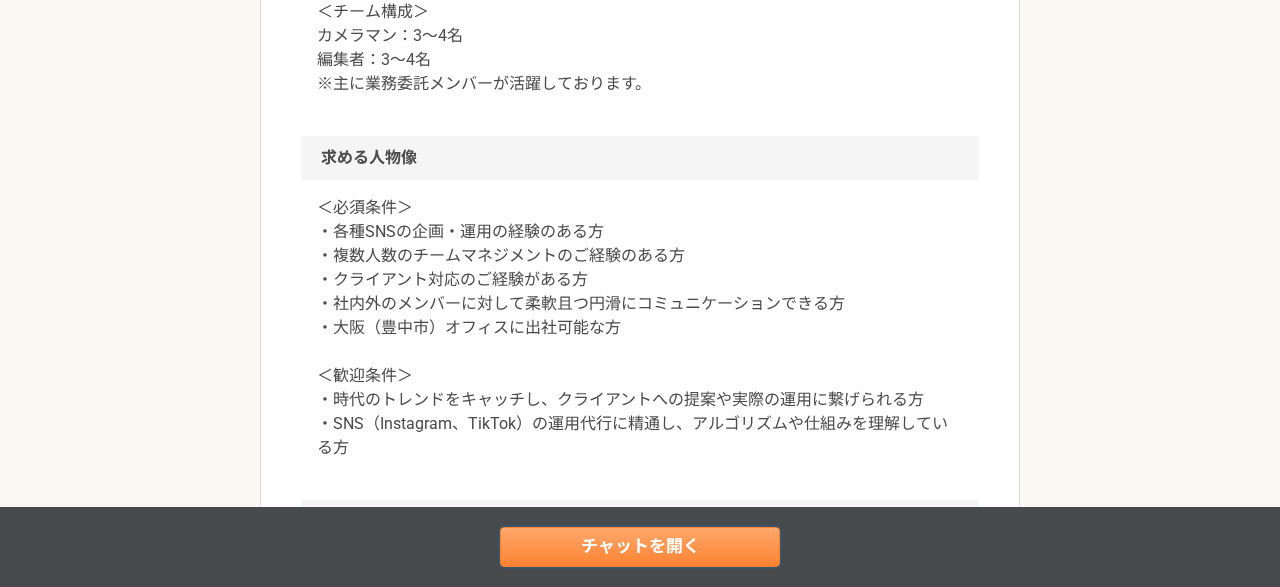 click on "チャットを開く" at bounding box center [640, 547] 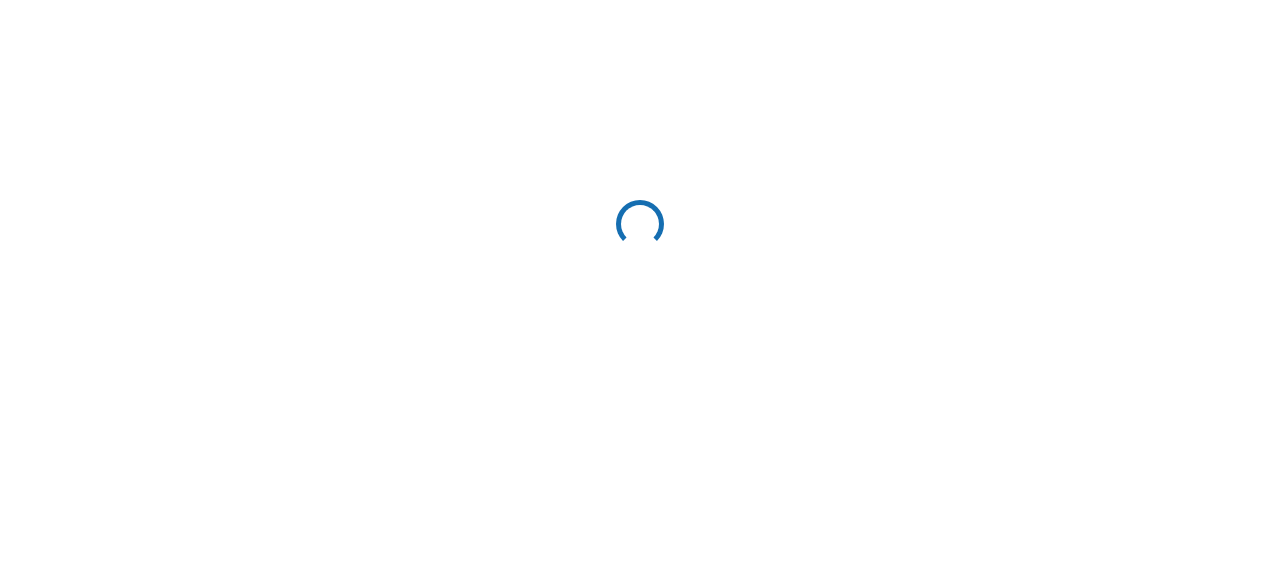 scroll, scrollTop: 0, scrollLeft: 0, axis: both 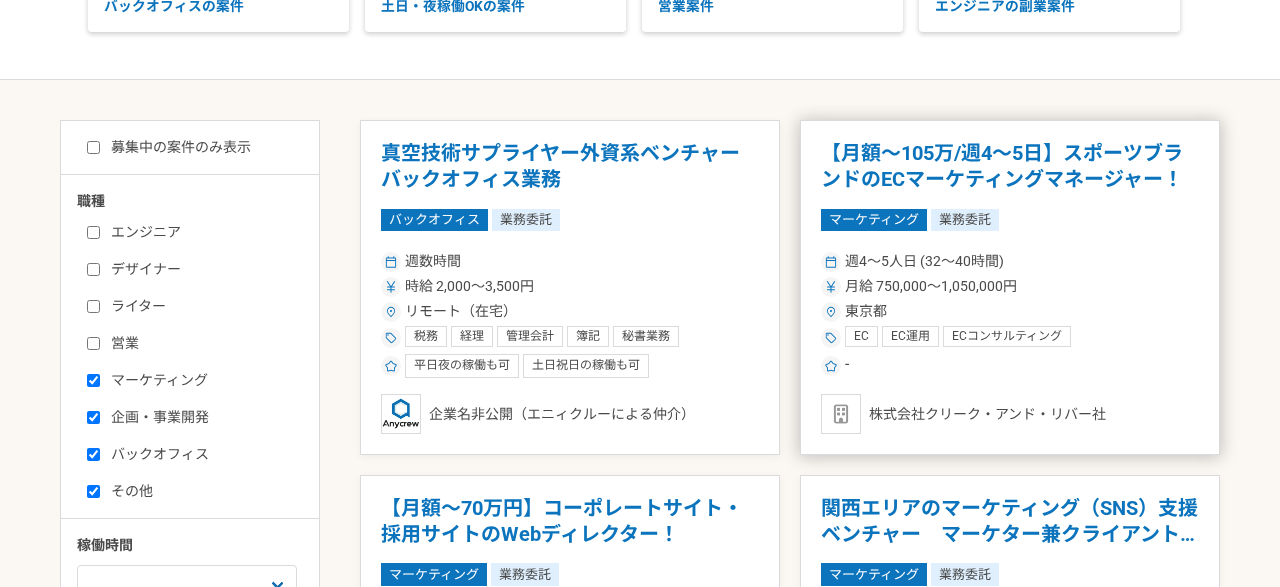 click on "【月額～[AMOUNT]/週4～5日】スポーツブランドのECマーケティングマネージャー！ マーケティング 業務委託 週4〜5人日 (32〜40時間) 月給 [AMOUNT]〜[AMOUNT]円 [PREFECTURE] EC EC運用 ECコンサルティング デジタルマーケティング マーケティングオートメーション マーケティング戦略 マーケティング マーケティング・企画・宣伝・広報・PR・営業支援・コンサルティング マーケティング戦略広告運用 広告企画 広告運用 広告 プロジェクトマネジメント プロジェクトマネージャー プロジェクト プロジェクトリーダー カスタマージャーニー キャンペーン リードジェネレーション リードナーチャリング 英語 - 株式会社クリーク・アンド・リバー社" at bounding box center (1010, 287) 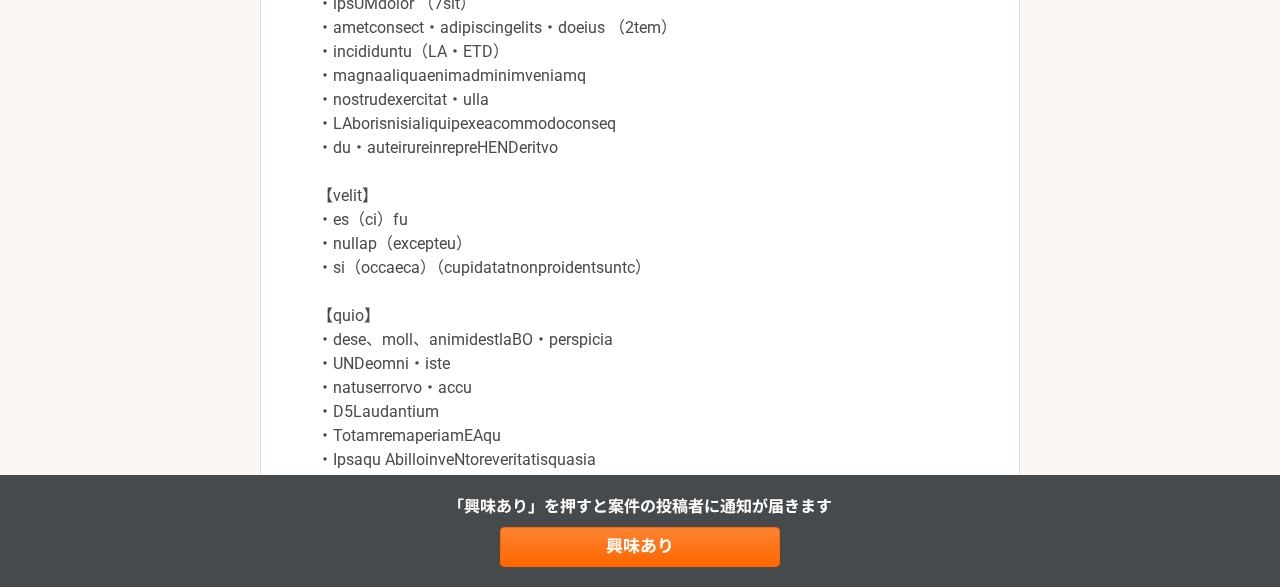 scroll, scrollTop: 1584, scrollLeft: 0, axis: vertical 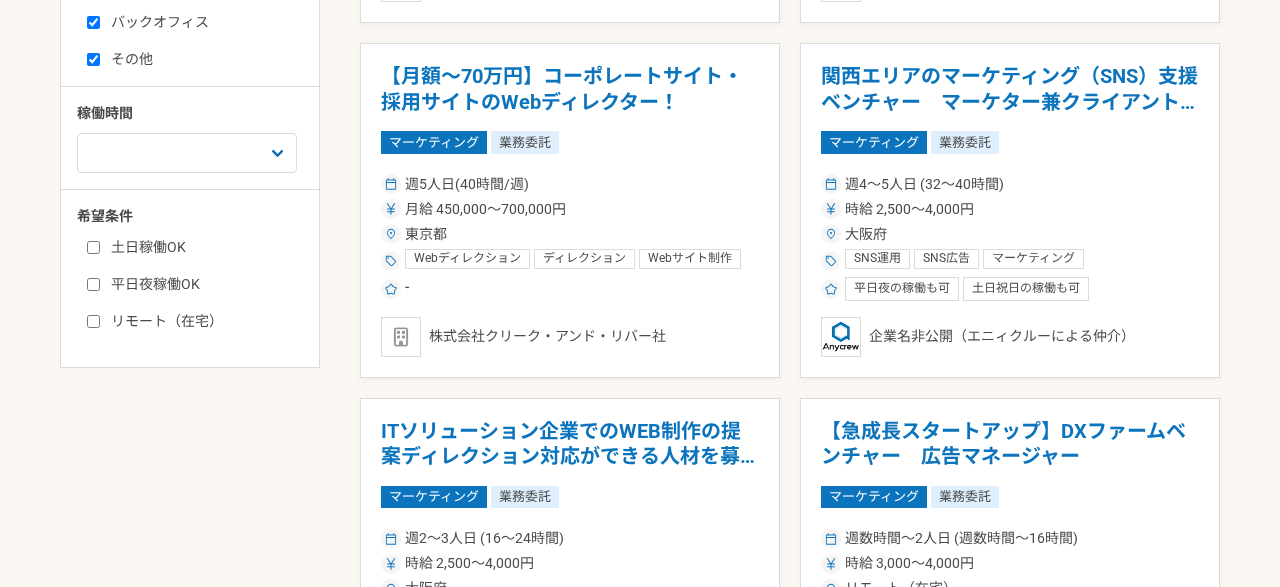 click on "ITソリューション企業でのWEB制作の提案ディレクション対応ができる人材を募集" at bounding box center [570, 444] 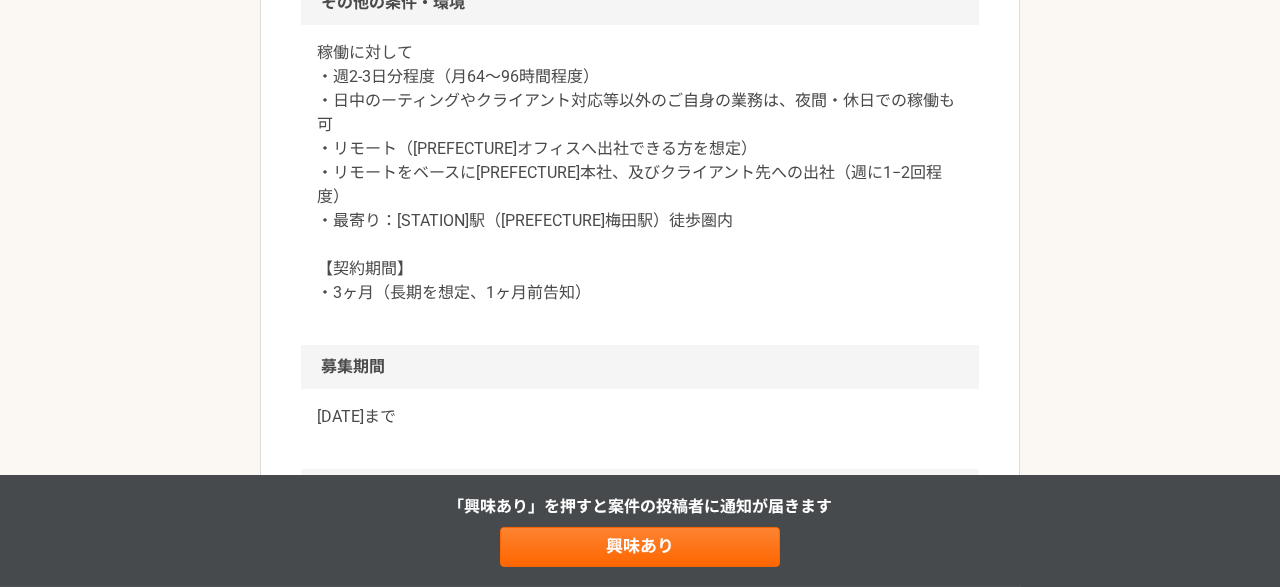 scroll, scrollTop: 2160, scrollLeft: 0, axis: vertical 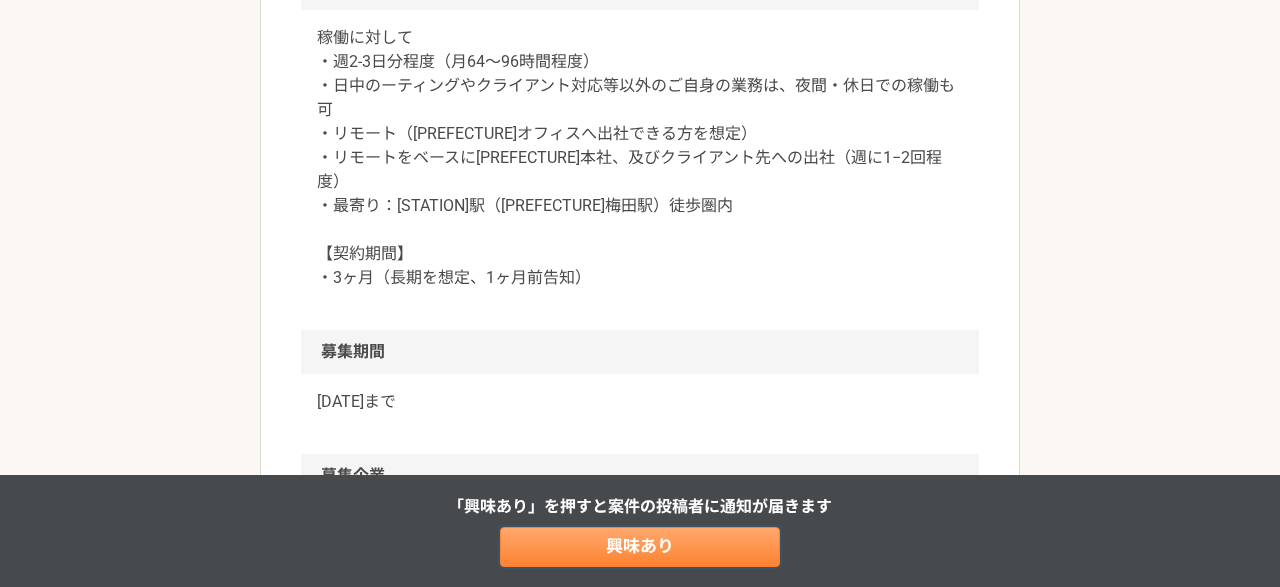 click on "興味あり" at bounding box center [640, 547] 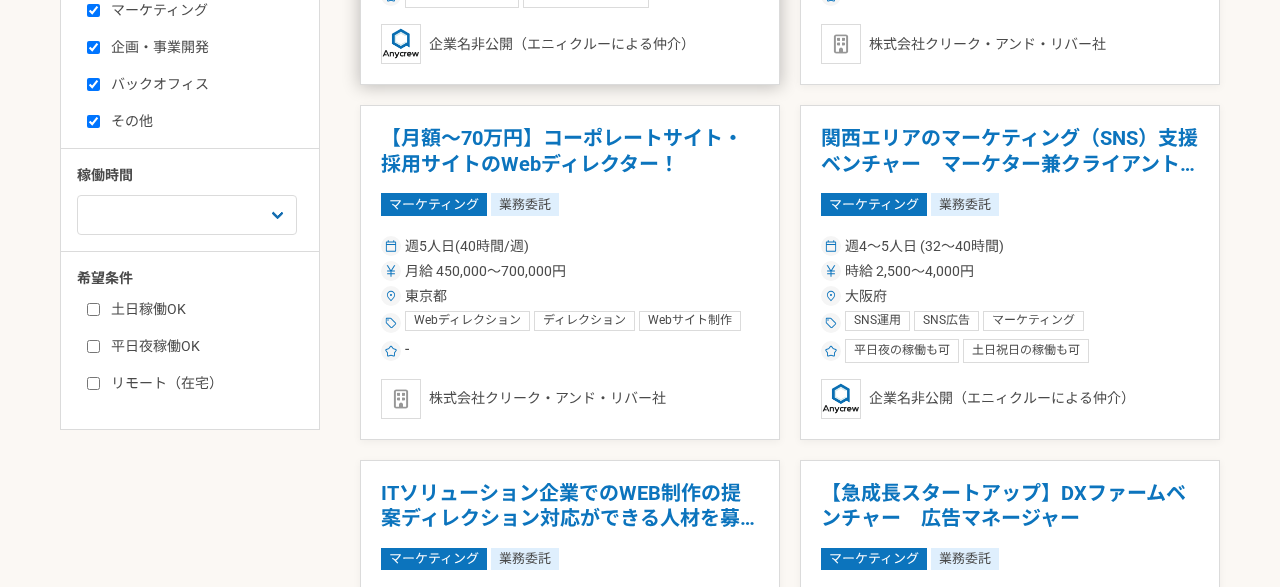 scroll, scrollTop: 720, scrollLeft: 0, axis: vertical 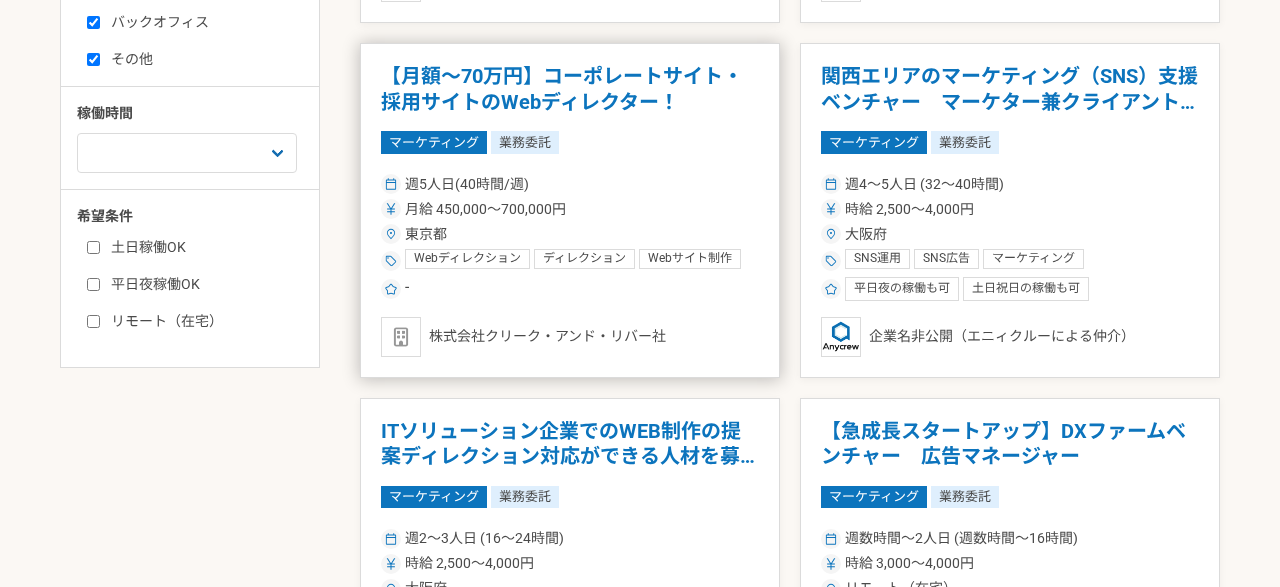 click on "【月額～70万円】コーポレートサイト・採用サイトのWebディレクター！" at bounding box center [570, 89] 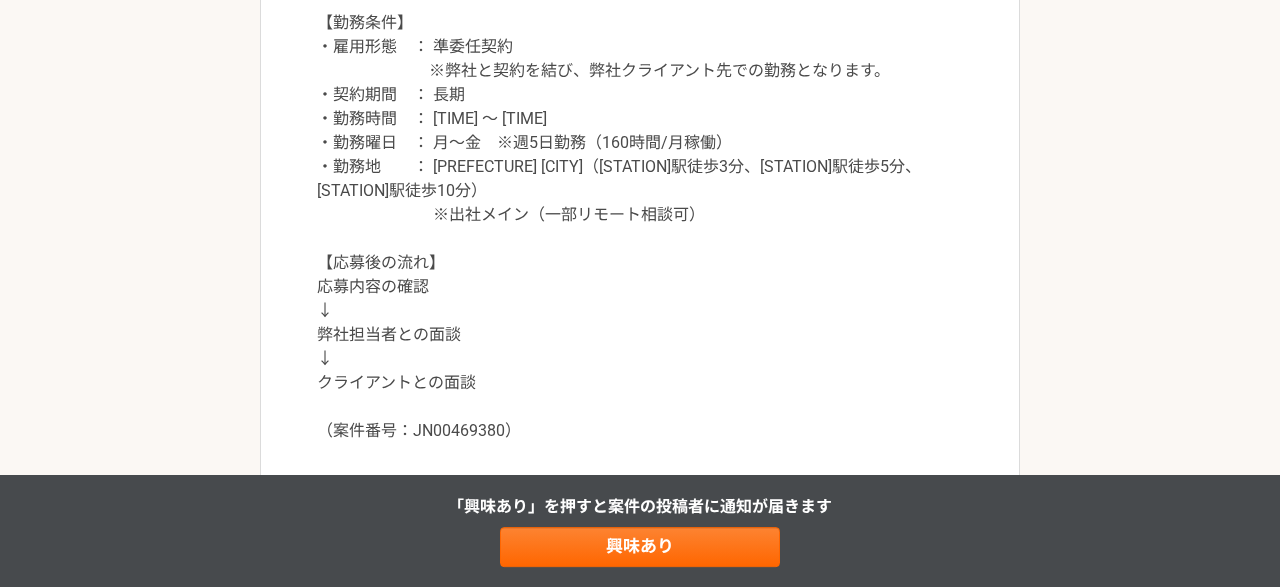 scroll, scrollTop: 2448, scrollLeft: 0, axis: vertical 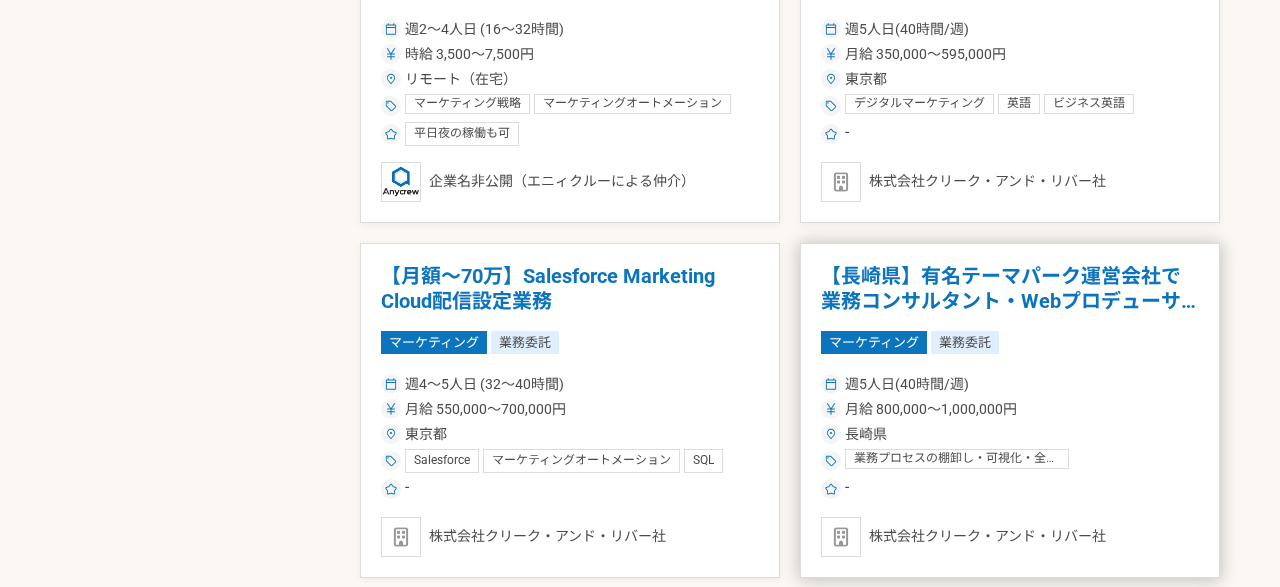 click on "【[PREFECTURE]】有名テーマパーク運営会社で業務コンサルタント・Webプロデューサー！ マーケティング 業務委託 週[NUM]人日([HOURS]時間/週) 月給 [SALARY]〜[SALARY]円 [PREFECTURE] 業務プロセスの棚卸し・可視化・全体最適化 業務プロセスの可視化・改善・全体最適化 Webディレクション web制作 コンサルタント - 株式会社クリーク・アンド・リバー社" at bounding box center (1010, 410) 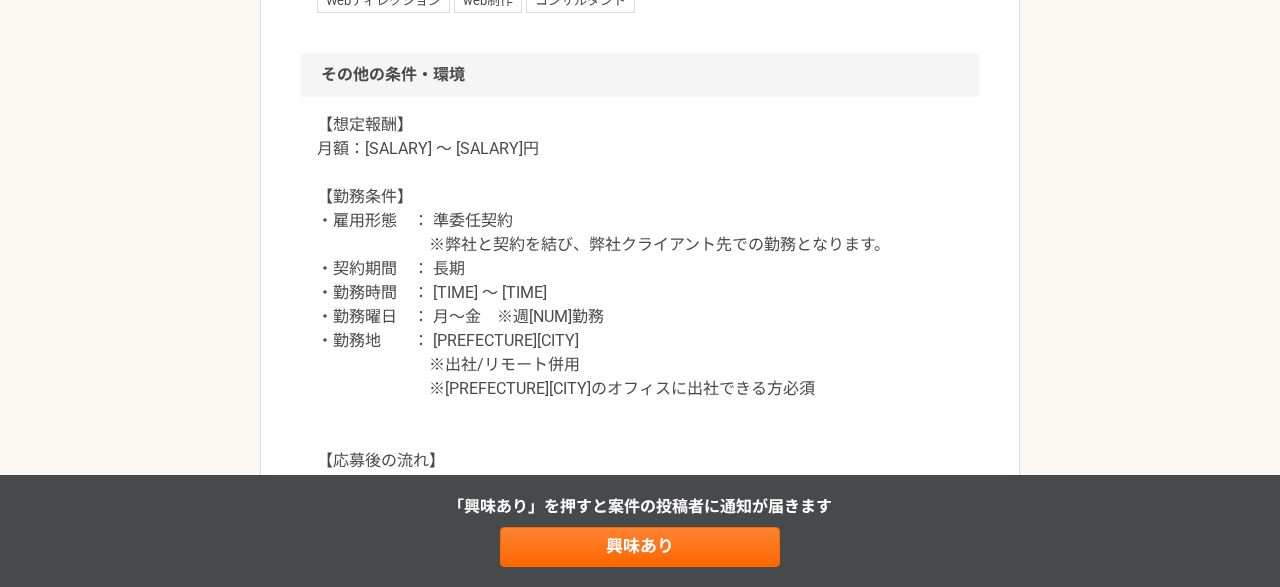 scroll, scrollTop: 2304, scrollLeft: 0, axis: vertical 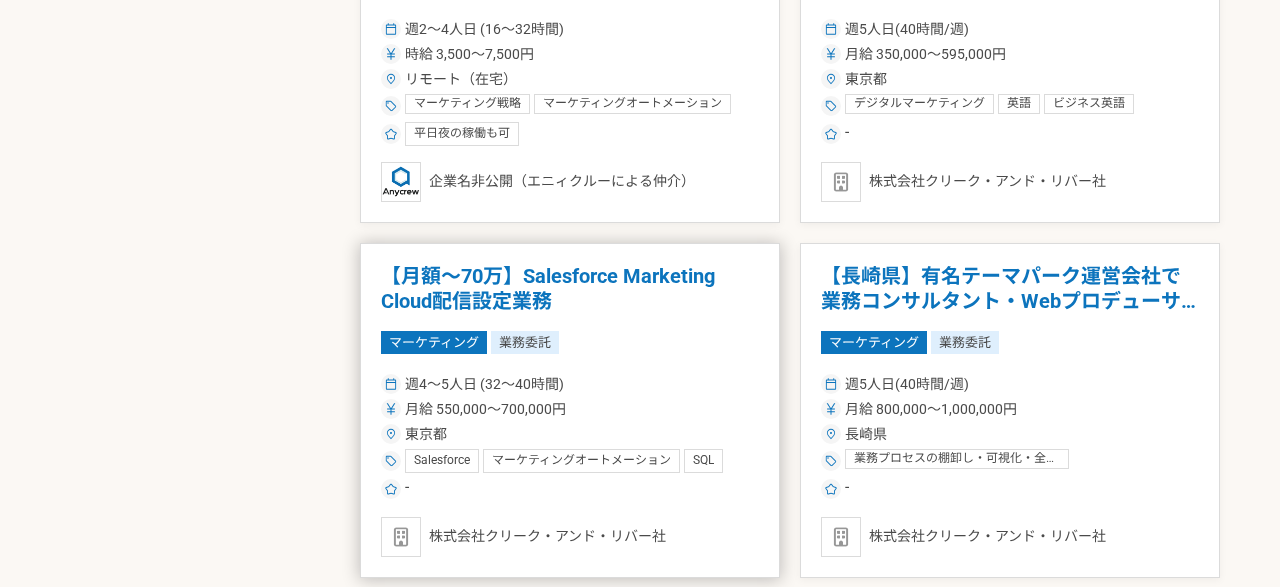 click on "【月額～70万】Salesforce Marketing Cloud配信設定業務" at bounding box center [570, 289] 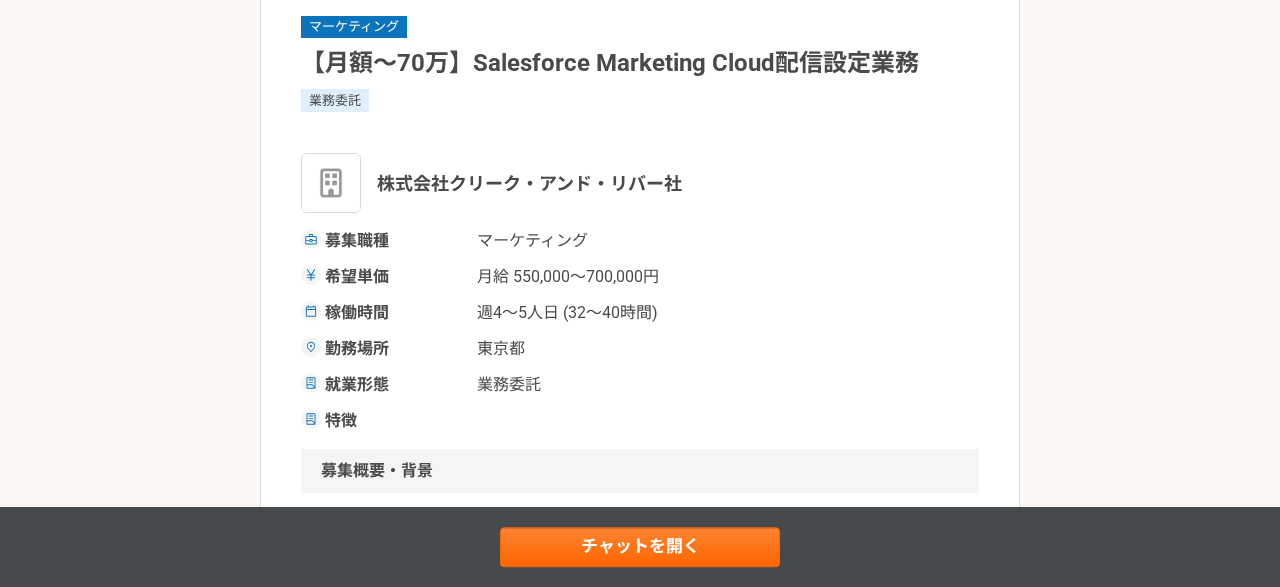 scroll, scrollTop: 288, scrollLeft: 0, axis: vertical 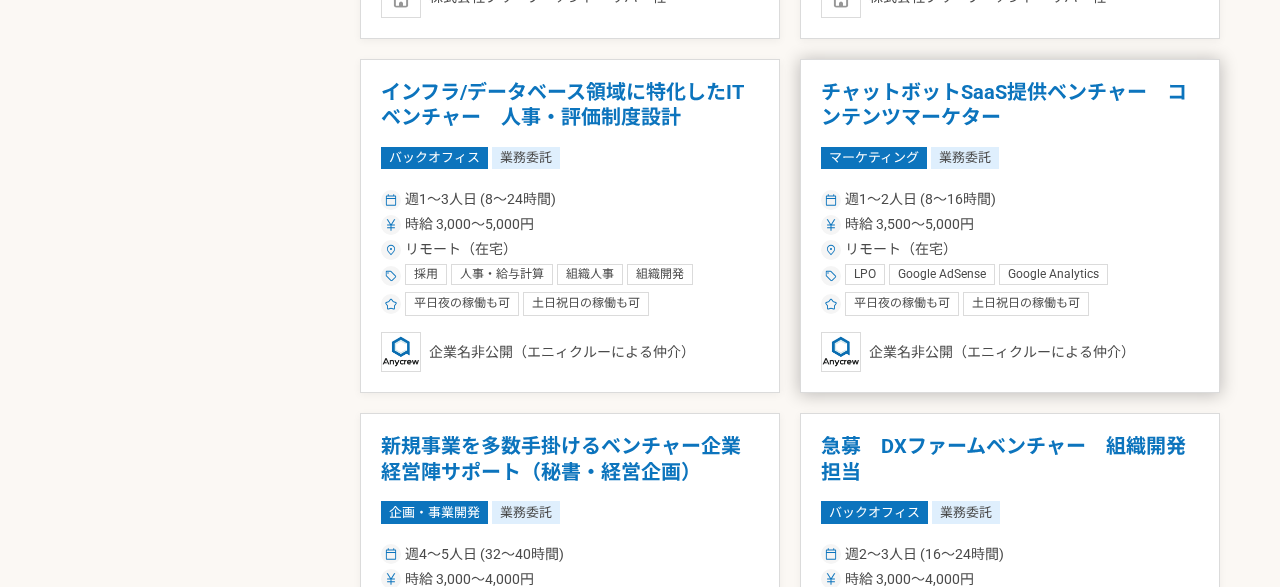 click on "チャットボットSaaS提供ベンチャー　コンテンツマーケター" at bounding box center [1010, 105] 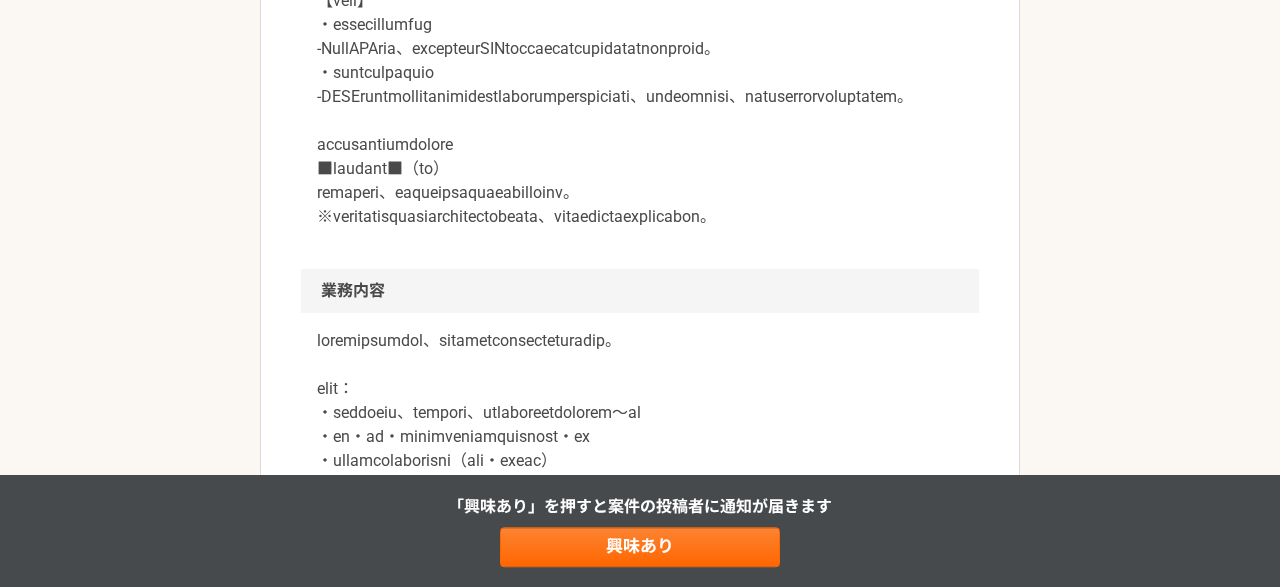 scroll, scrollTop: 864, scrollLeft: 0, axis: vertical 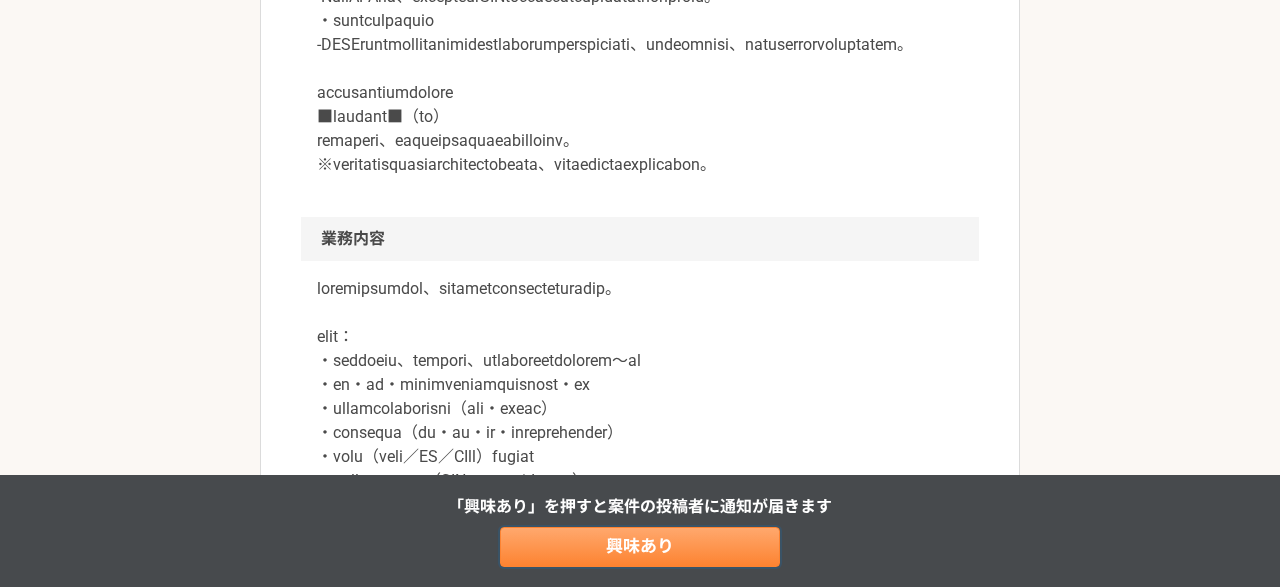 click on "興味あり" at bounding box center [640, 547] 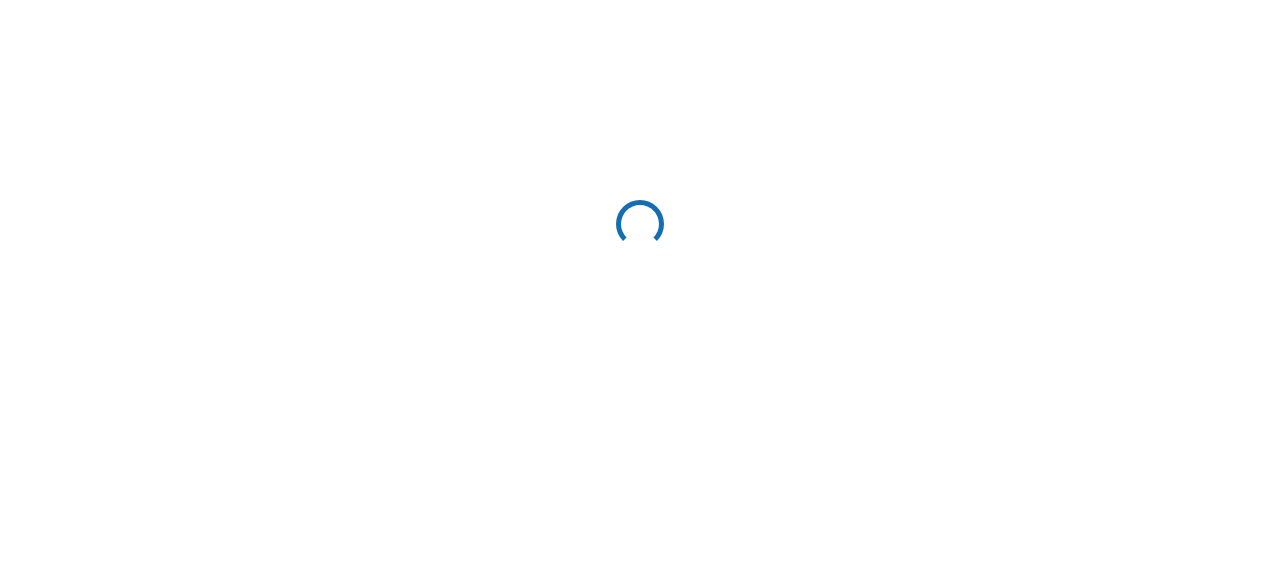 scroll, scrollTop: 0, scrollLeft: 0, axis: both 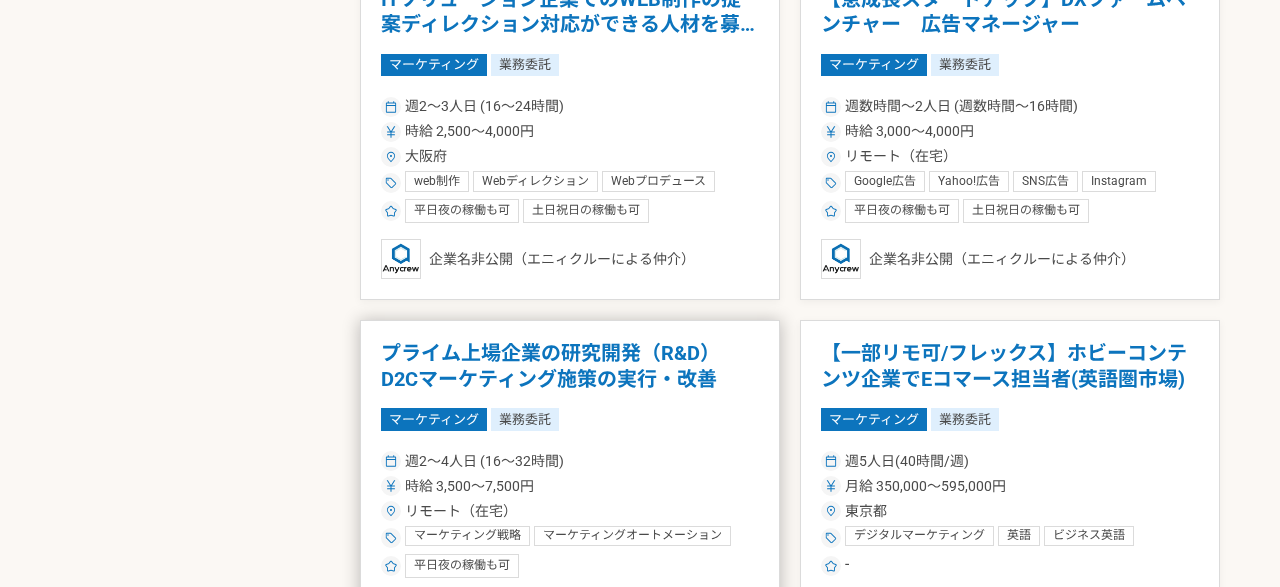 click on "プライム上場企業の研究開発（R&D）　D2Cマーケティング施策の実行・改善" at bounding box center (570, 366) 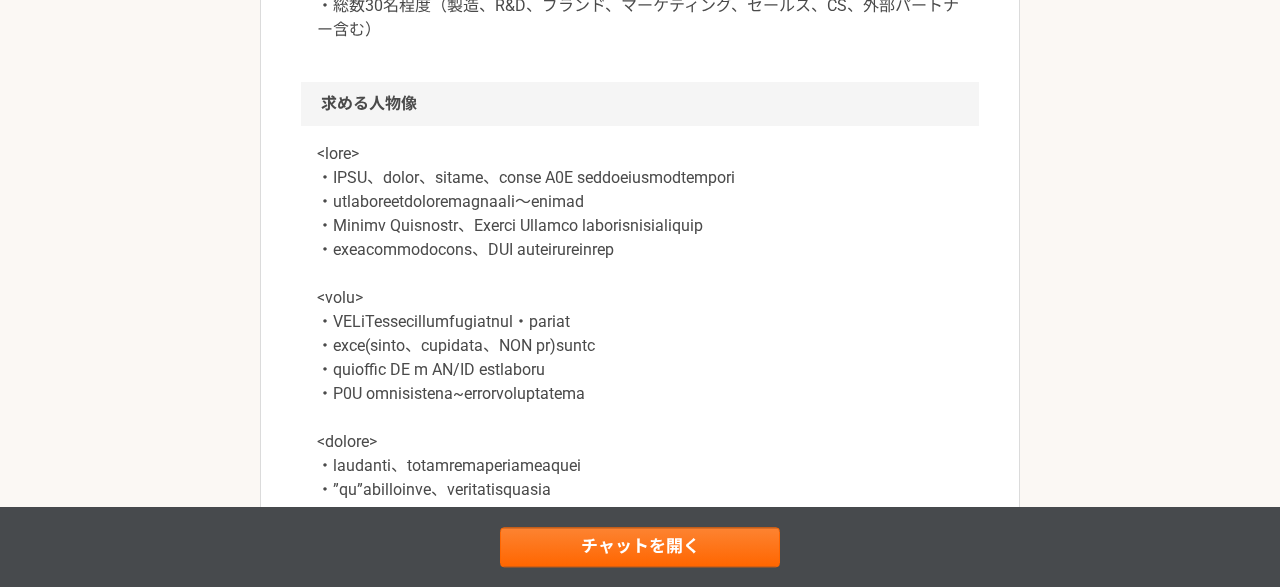 scroll, scrollTop: 1584, scrollLeft: 0, axis: vertical 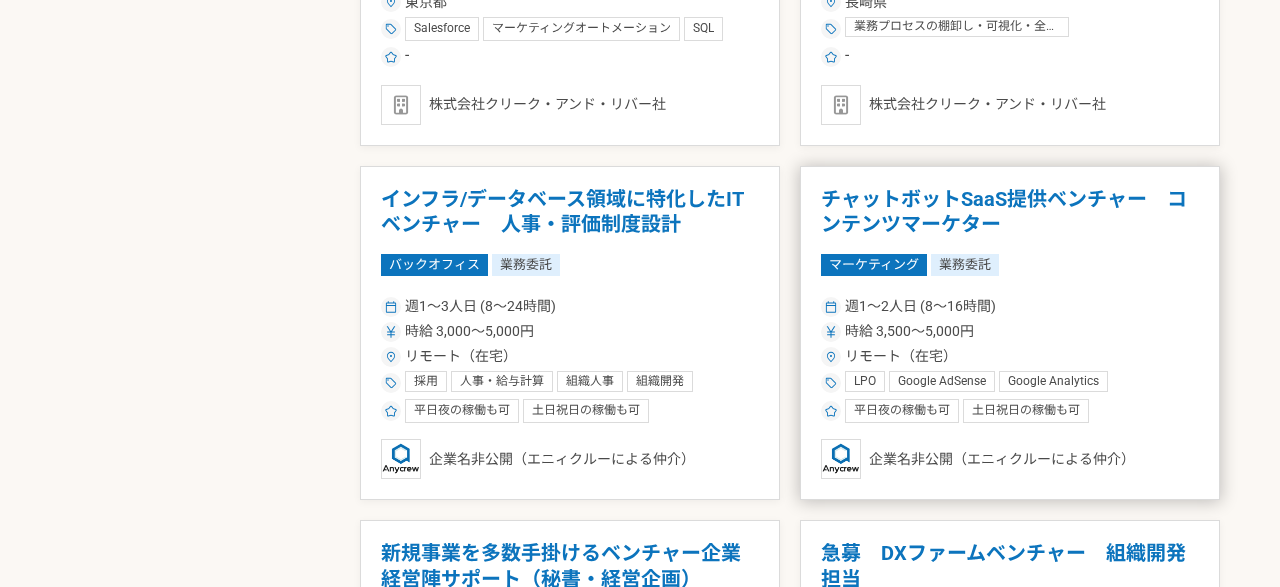 click on "チャットボットSaaS提供ベンチャー　コンテンツマーケター マーケティング 業務委託 週[NUM]〜[NUM]人日 ([HOURS]〜[HOURS]時間) 時給 [SALARY]〜[SALARY]円 リモート（在宅） LPO Google AdSense Google Analytics アクセス解析 Google広告 SEO Facebook広告 Twitter広告 ユーザーインタビュー 市場調査 データ分析 マーケティングオートメーション SNS運用 SNS広告 マーケティング戦略 リスティング広告 ホワイトペーパー ライティング 取材・ライティング SEOライティング コンテンツ コンテンツマーケティング マーケティングコンテンツ制作/コンサルティング 平日夜の稼働も可 土日祝日の稼働も可 企業名非公開（エニィクルーによる仲介）" at bounding box center [1010, 333] 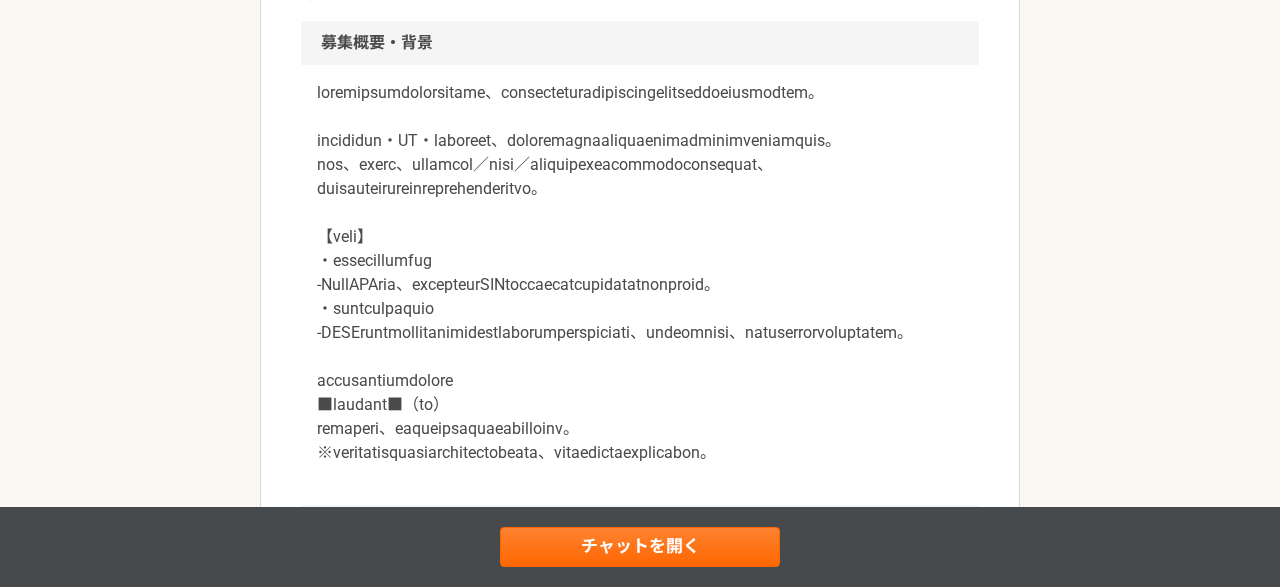 scroll, scrollTop: 1152, scrollLeft: 0, axis: vertical 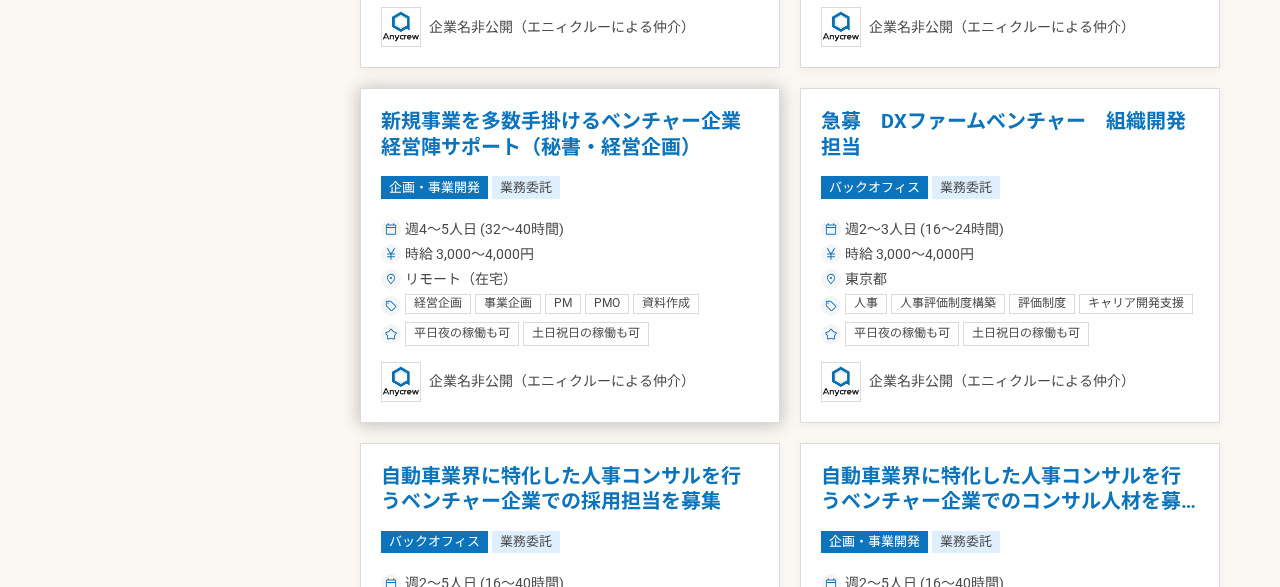 click on "時給 3,000〜4,000円" at bounding box center (570, 254) 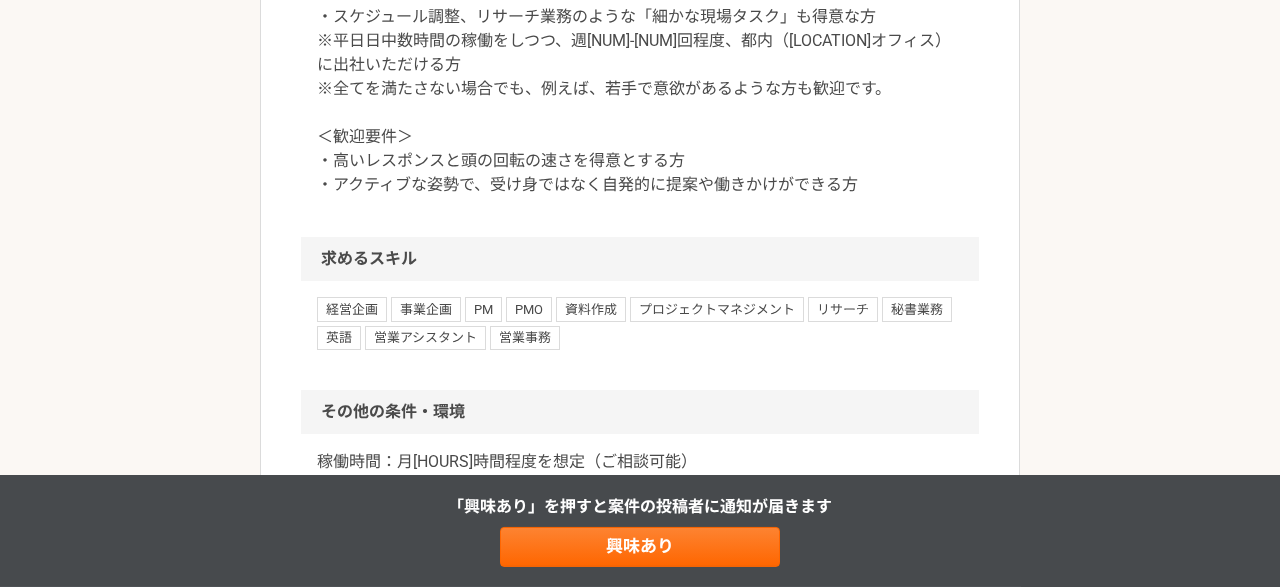 scroll, scrollTop: 1872, scrollLeft: 0, axis: vertical 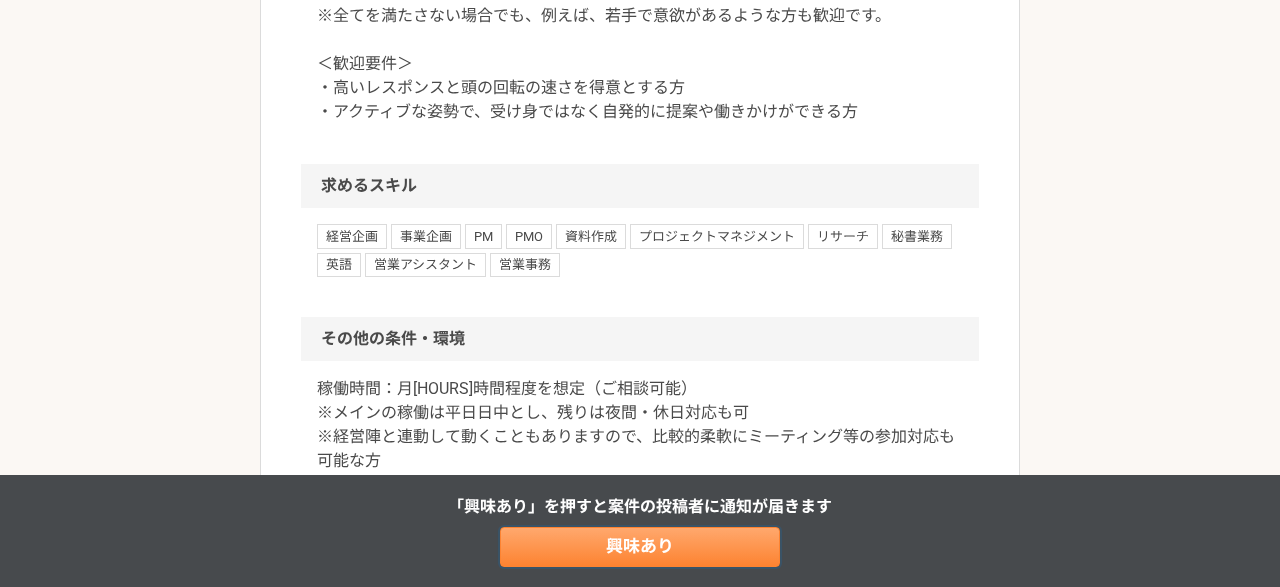 click on "興味あり" at bounding box center [640, 547] 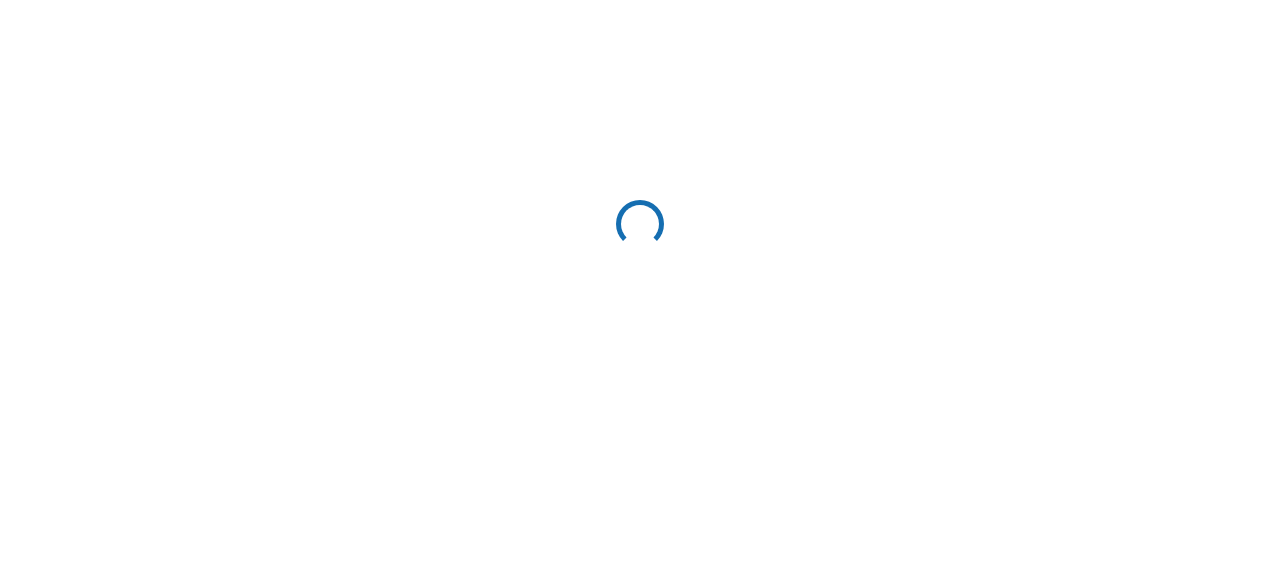 scroll, scrollTop: 0, scrollLeft: 0, axis: both 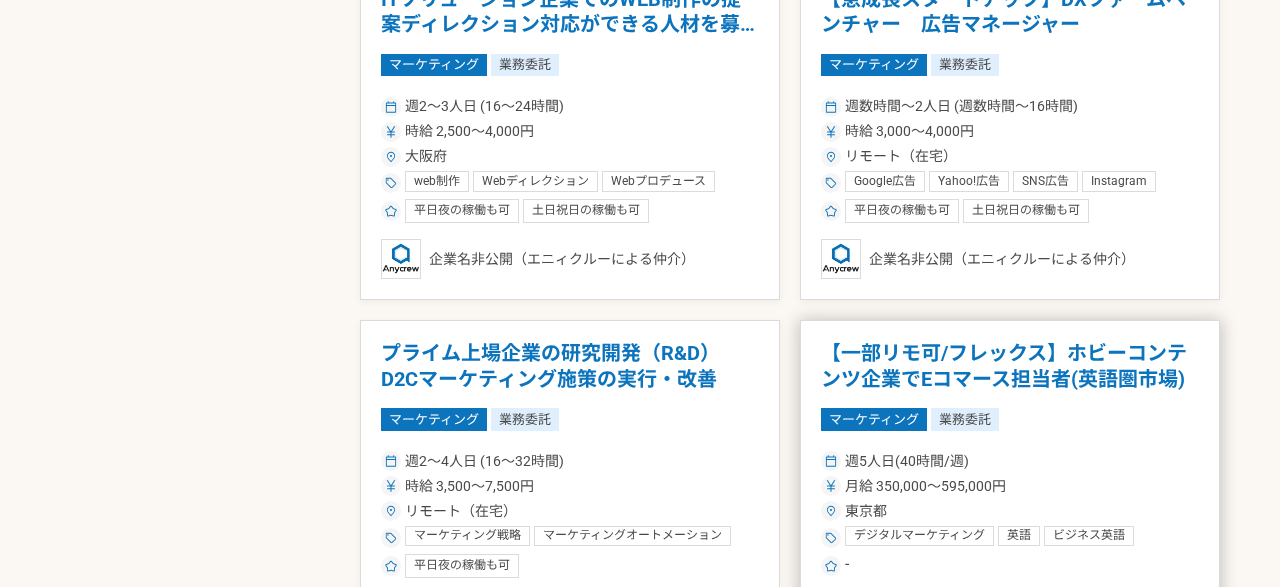click on "【一部リモ可/フレックス】ホビーコンテンツ企業でEコマース担当者(英語圏市場)" at bounding box center (1010, 366) 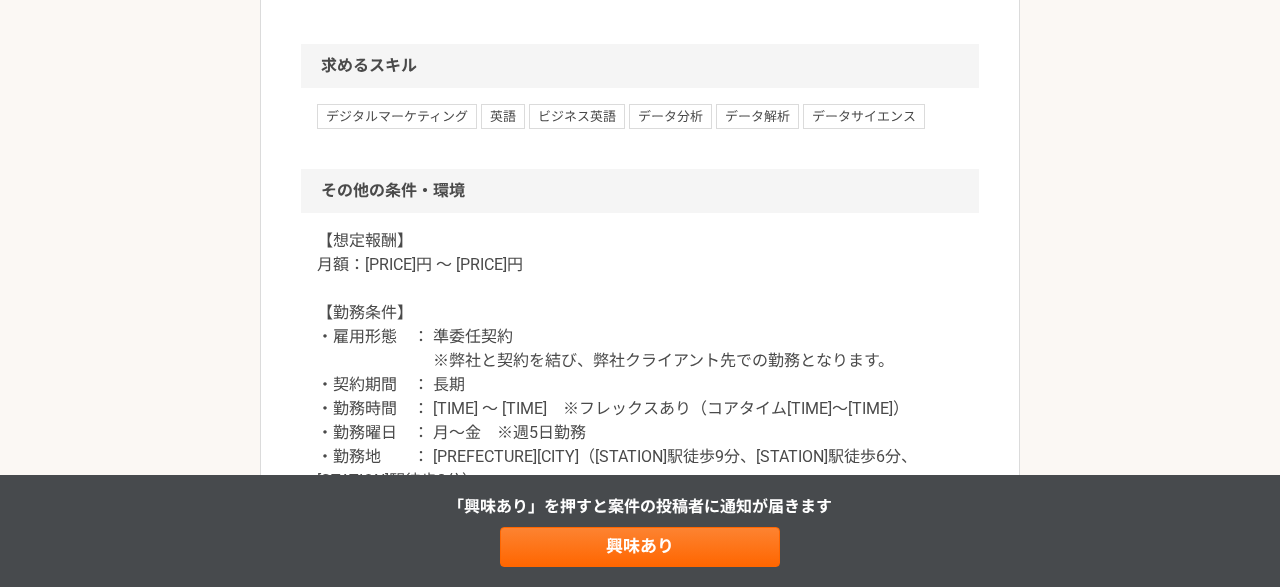 scroll, scrollTop: 1872, scrollLeft: 0, axis: vertical 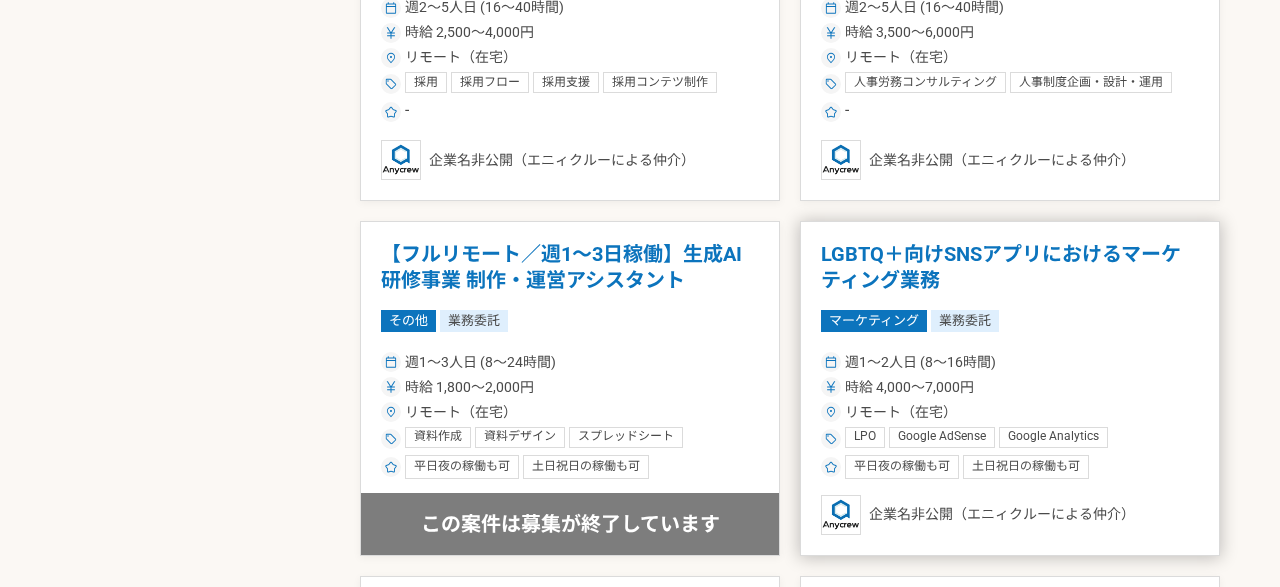 click on "LGBTQ＋向けSNSアプリにおけるマーケティング業務 マーケティング 業務委託 週[NUM]〜[NUM]人日 ([HOURS]〜[HOURS]時間) 時給 [SALARY]〜[SALARY]円 リモート（在宅） LPO Google AdSense Google Analytics アクセス解析 Google広告 SEO SEM Facebook広告 Twitter広告 市場調査 データ分析 PR/広報 マーケティングオートメーション マーケティング戦略 リスティング広告 SNS広告 SNS運用 広報戦略 広報 広報PR（報道関係者向けのPR/インフルエンサーを活用したPR) 広報ブログ マーケティング マーケティング・リサーチ マーケティング・企画・宣伝・広報・PR・営業支援・コンサルティング グロースハック アプリマーケティング 平日夜の稼働も可 土日祝日の稼働も可 企業名非公開（エニィクルーによる仲介）" at bounding box center (1010, 388) 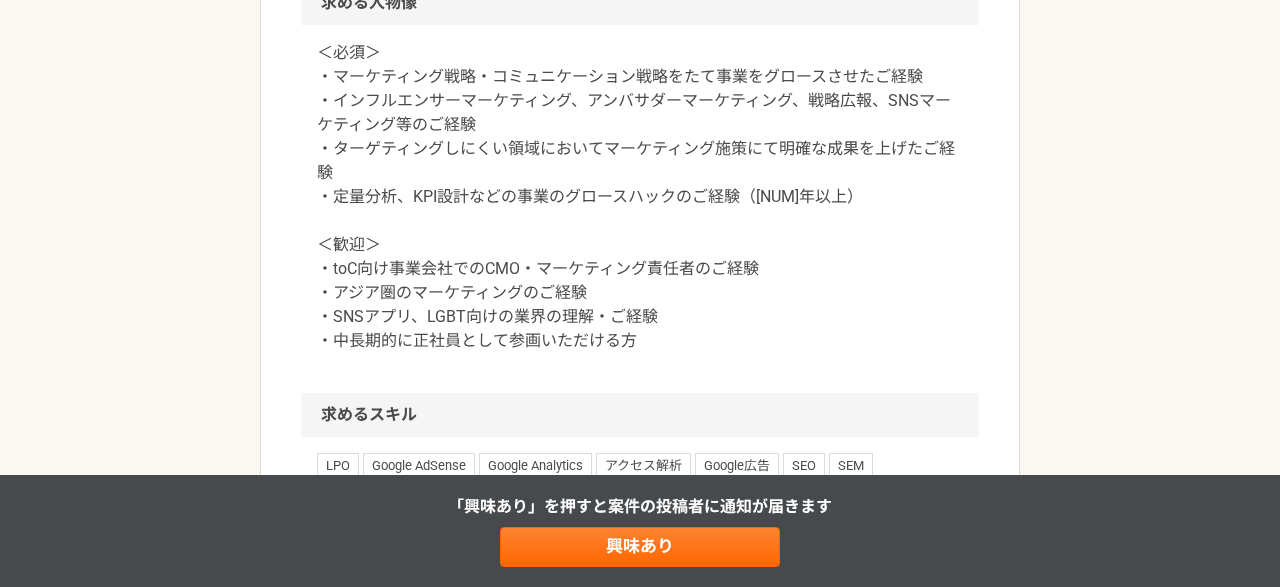 scroll, scrollTop: 1728, scrollLeft: 0, axis: vertical 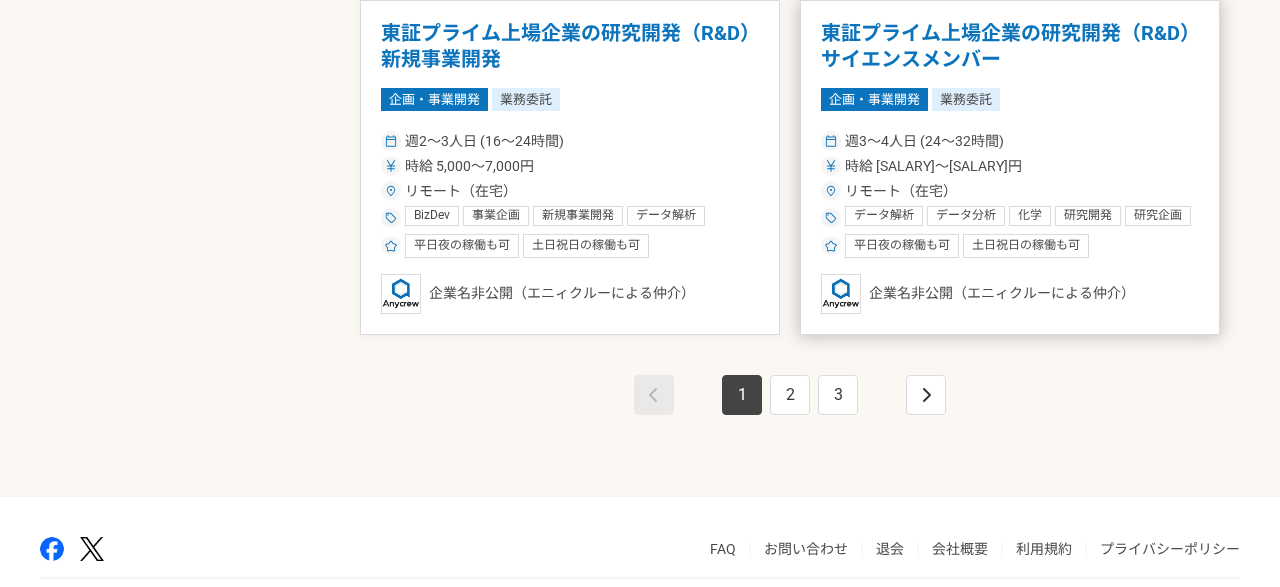 click on "東証プライム上場企業の研究開発（R&D）　サイエンスメンバー" at bounding box center [1010, 46] 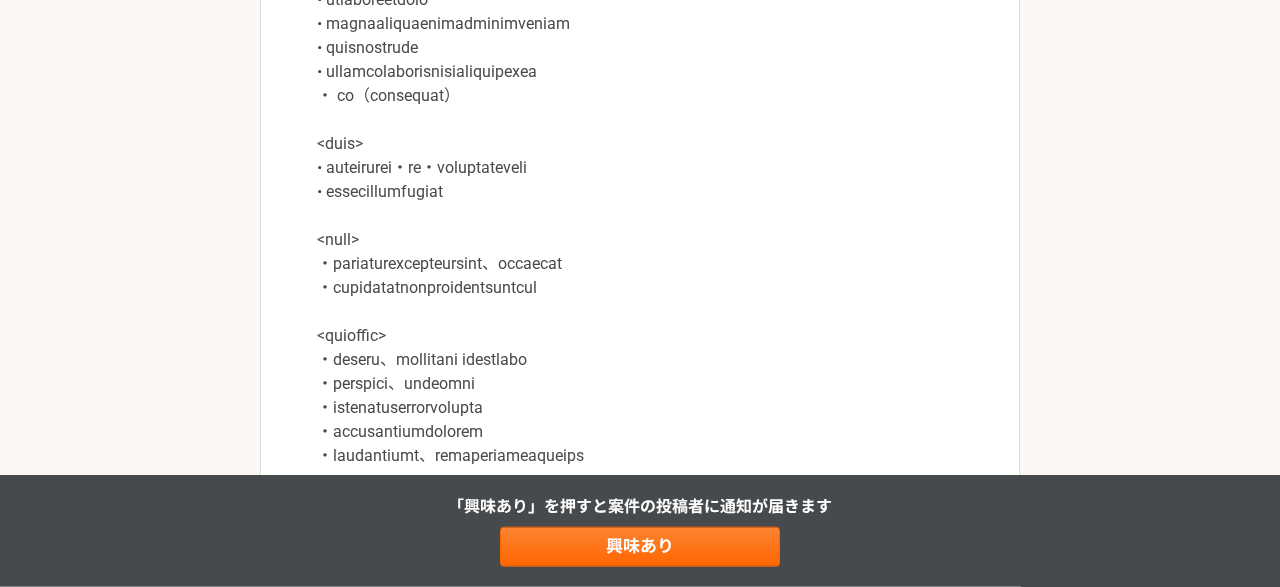 scroll, scrollTop: 1584, scrollLeft: 0, axis: vertical 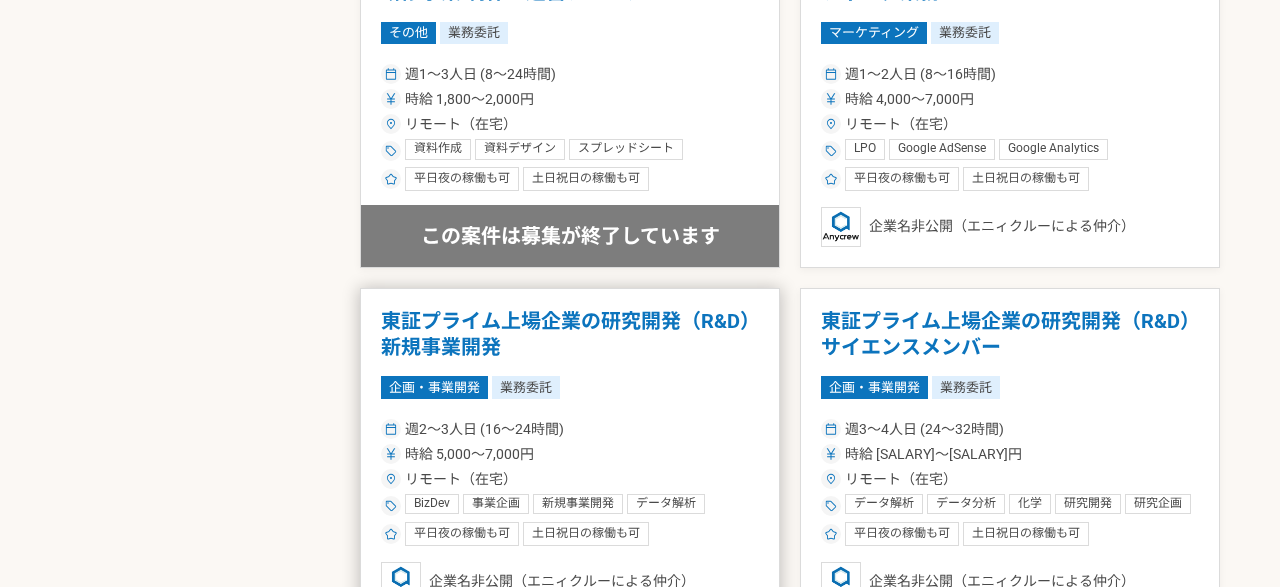 click on "東証プライム上場企業の研究開発（R&D）　新規事業開発" at bounding box center (570, 334) 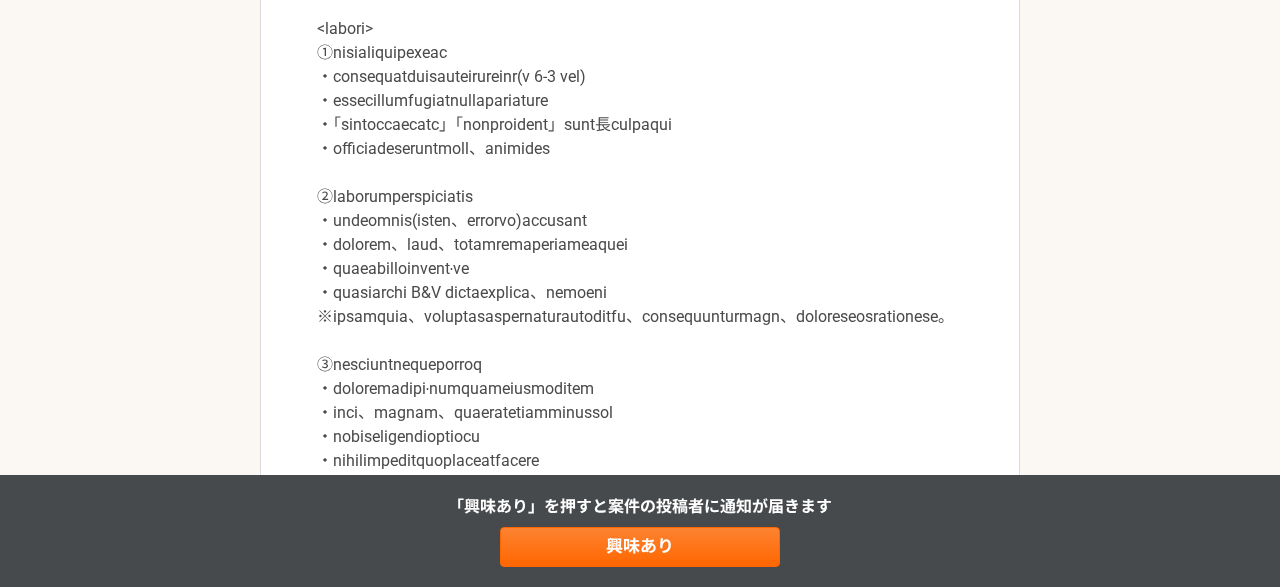scroll, scrollTop: 572, scrollLeft: 0, axis: vertical 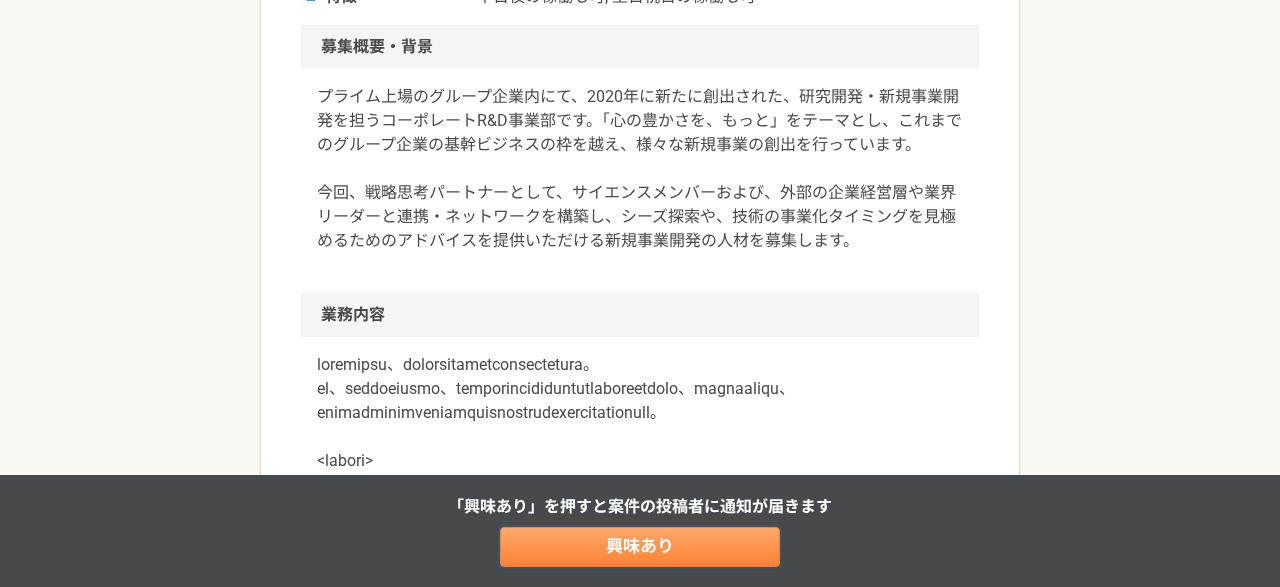 click on "興味あり" at bounding box center [640, 547] 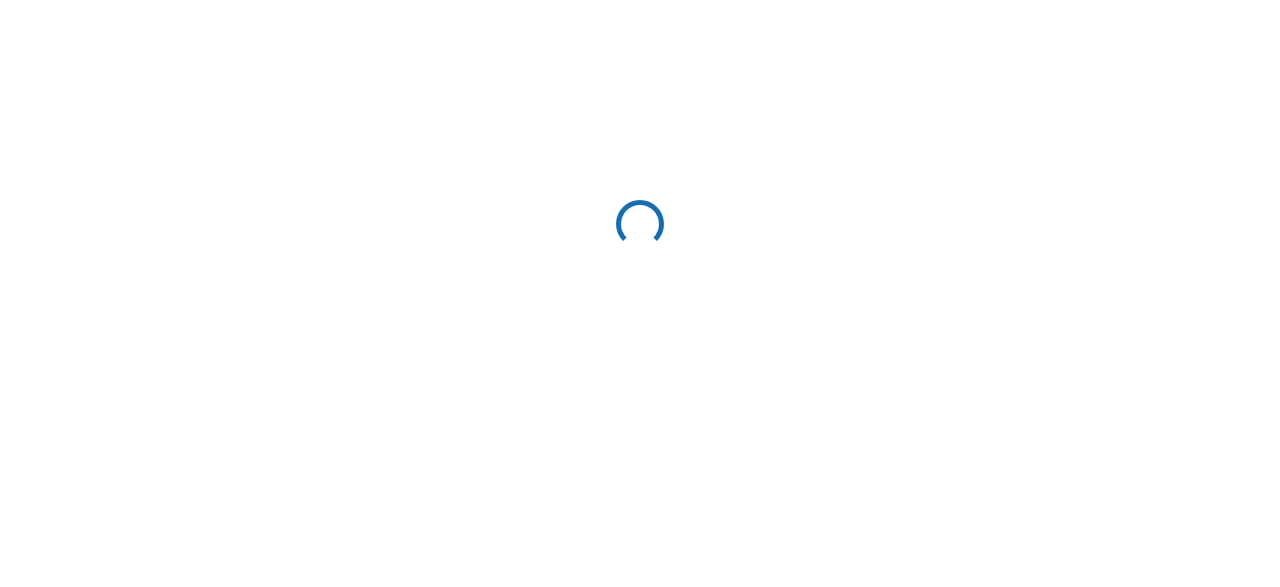scroll, scrollTop: 0, scrollLeft: 0, axis: both 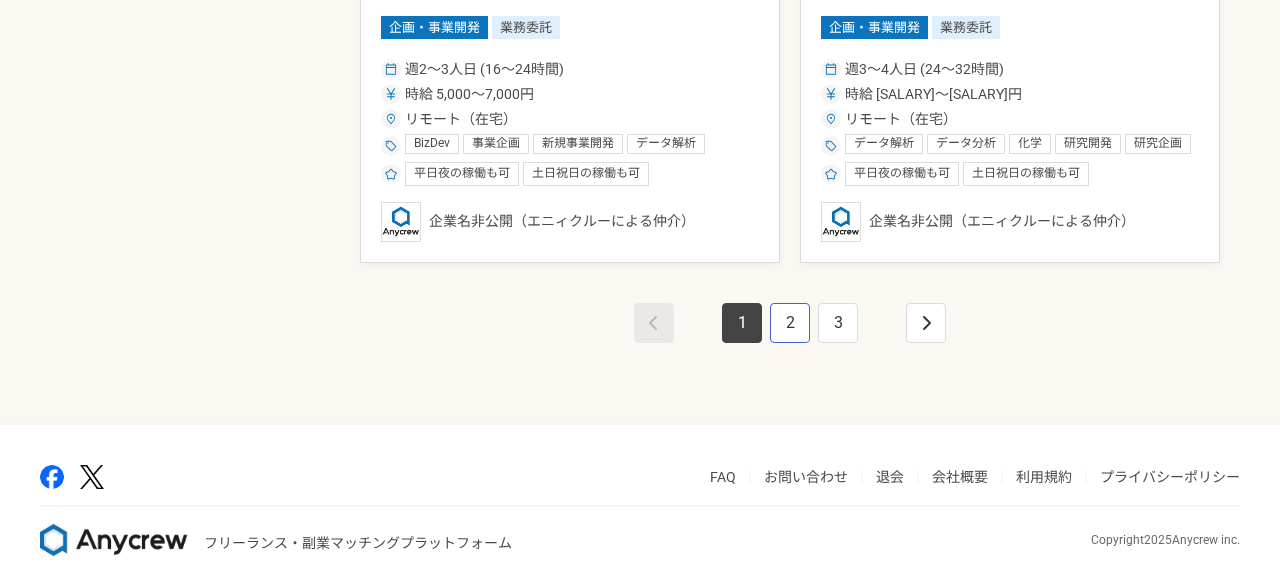 click on "2" at bounding box center (790, 323) 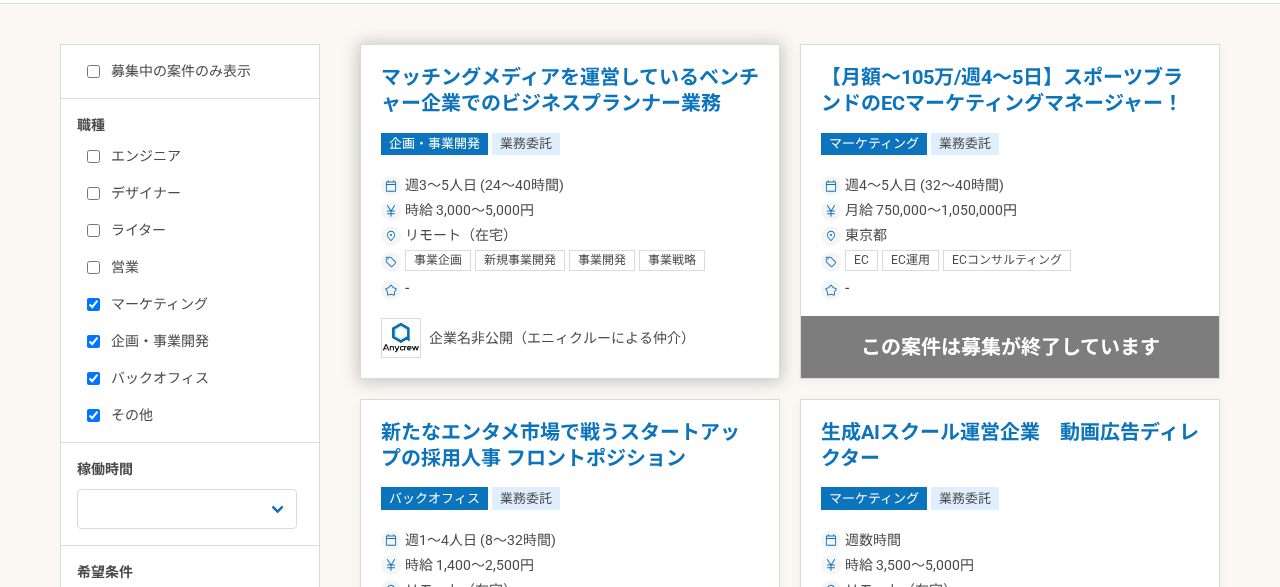 scroll, scrollTop: 288, scrollLeft: 0, axis: vertical 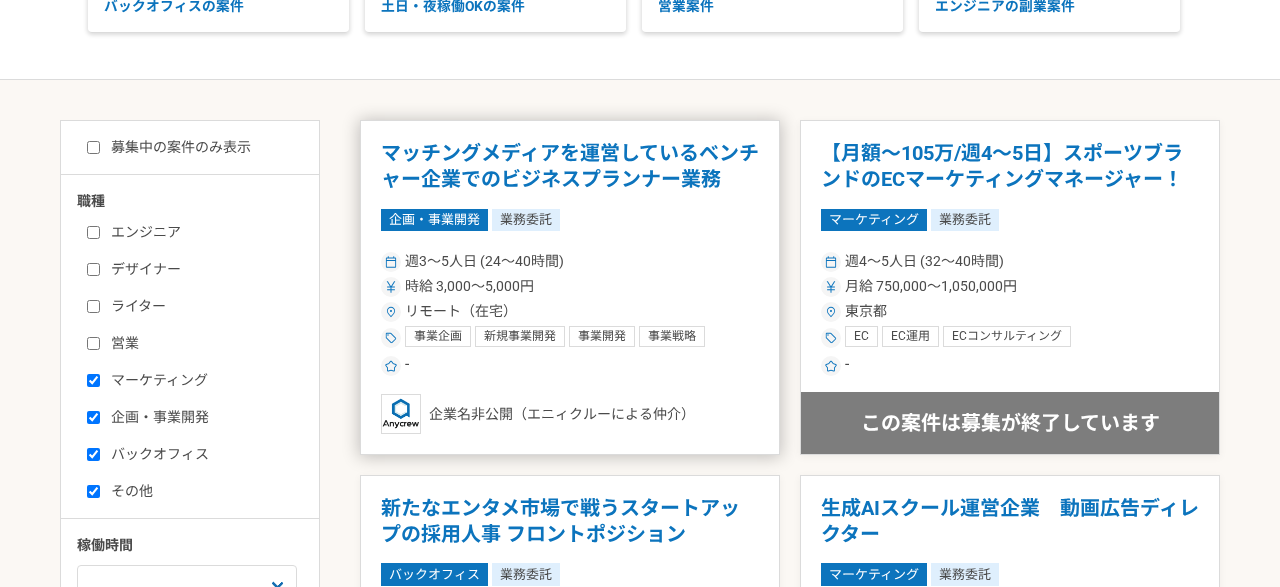 click on "マッチングメディアを運営しているベンチャー企業でのビジネスプランナー業務" at bounding box center [570, 166] 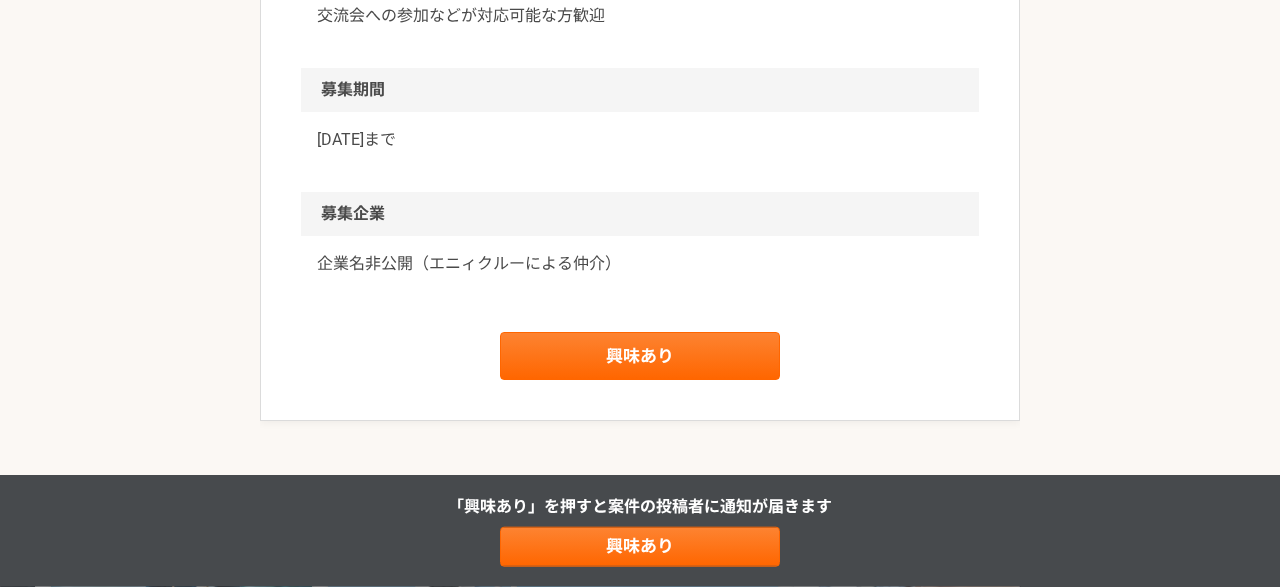 scroll, scrollTop: 2160, scrollLeft: 0, axis: vertical 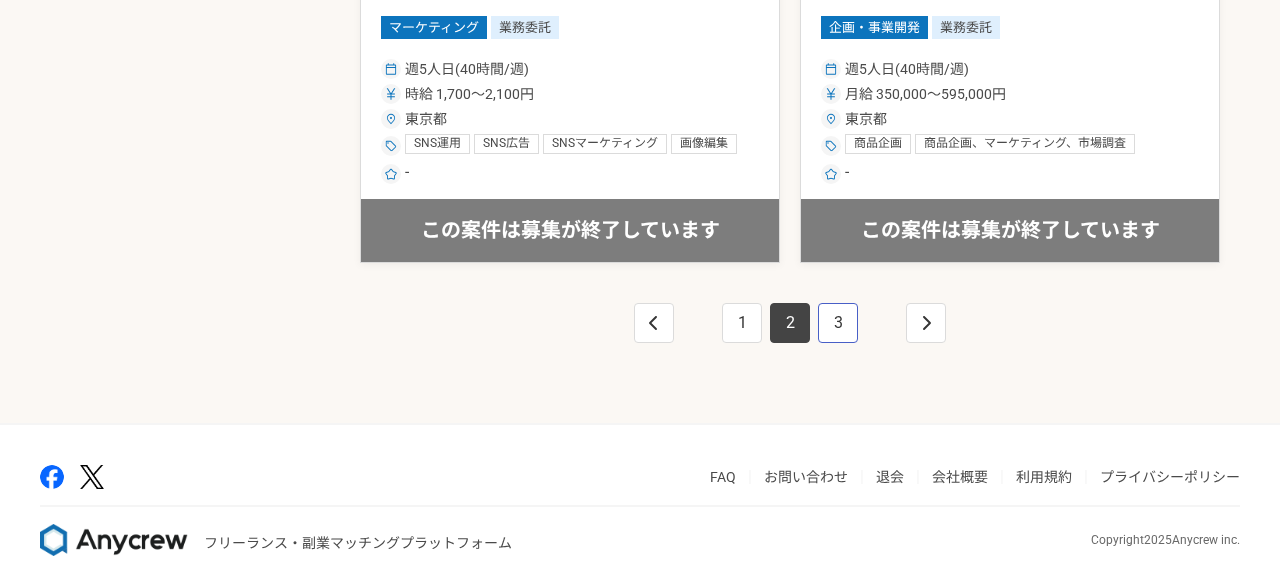 click on "3" at bounding box center (838, 323) 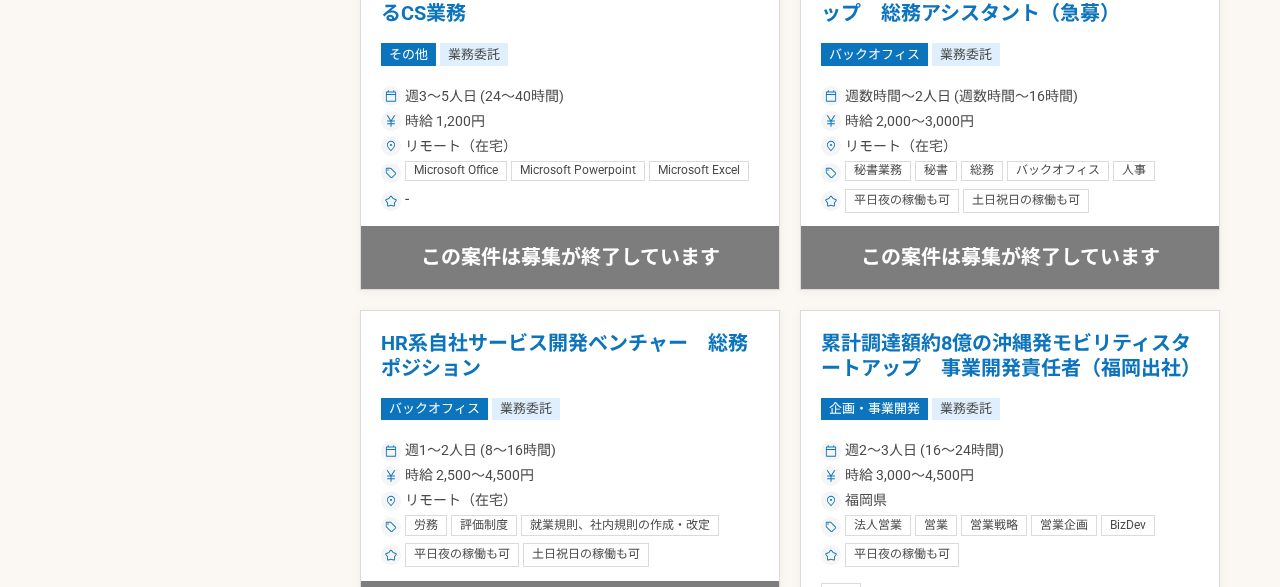 scroll, scrollTop: 1296, scrollLeft: 0, axis: vertical 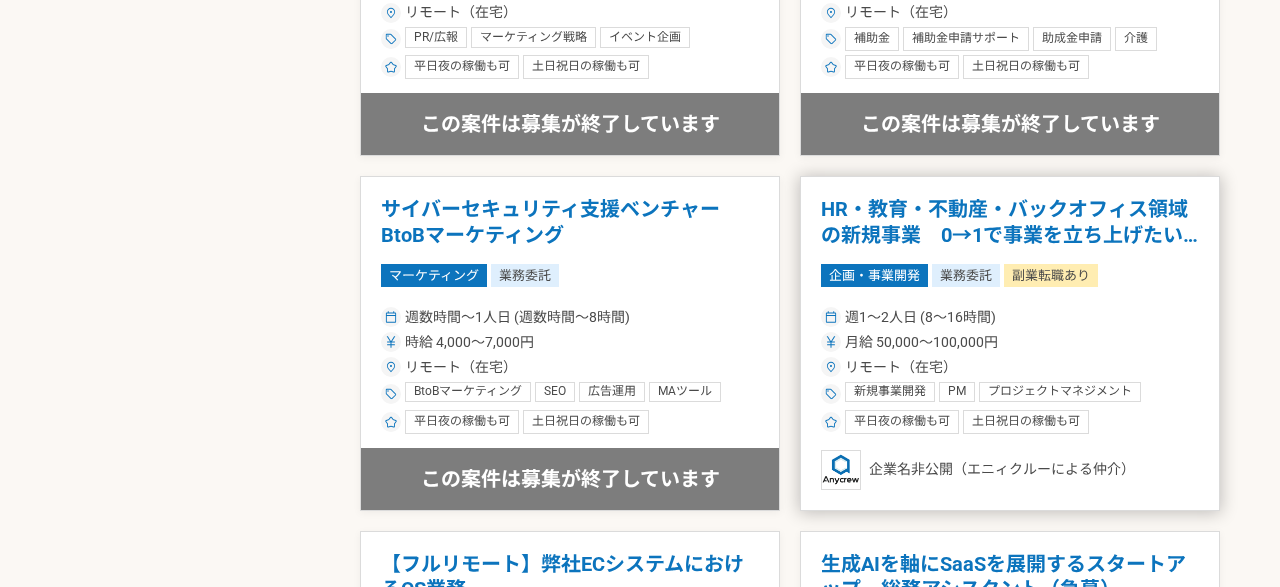 click on "HR・教育・不動産・バックオフィス領域の新規事業　0→1で事業を立ち上げたい方" at bounding box center (1010, 222) 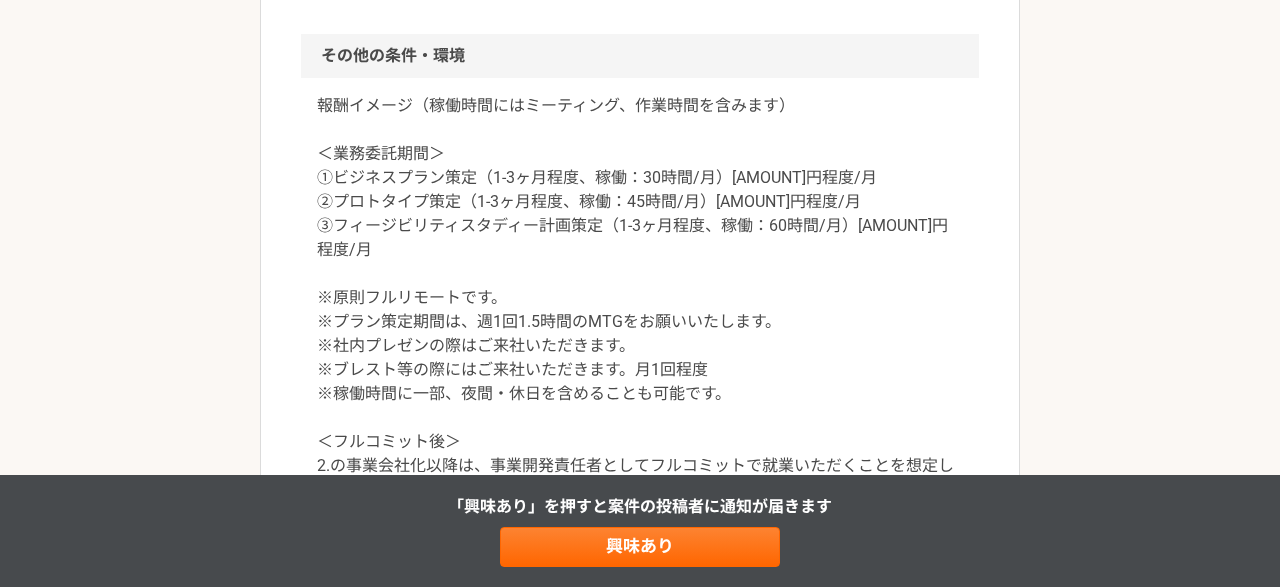scroll, scrollTop: 2880, scrollLeft: 0, axis: vertical 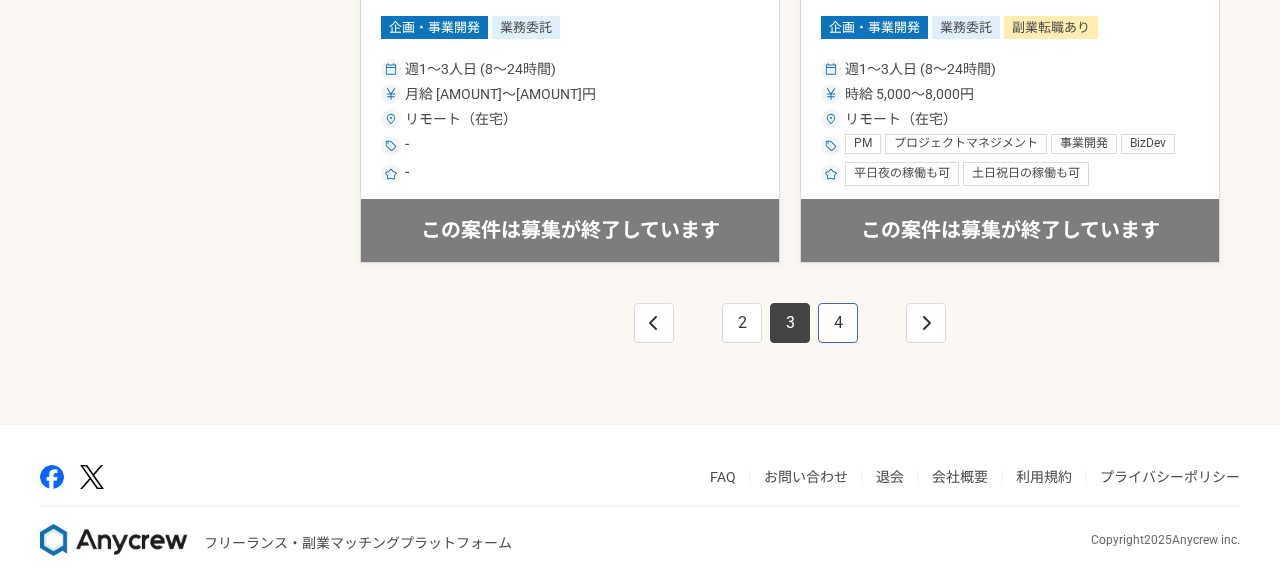 click on "4" at bounding box center [838, 323] 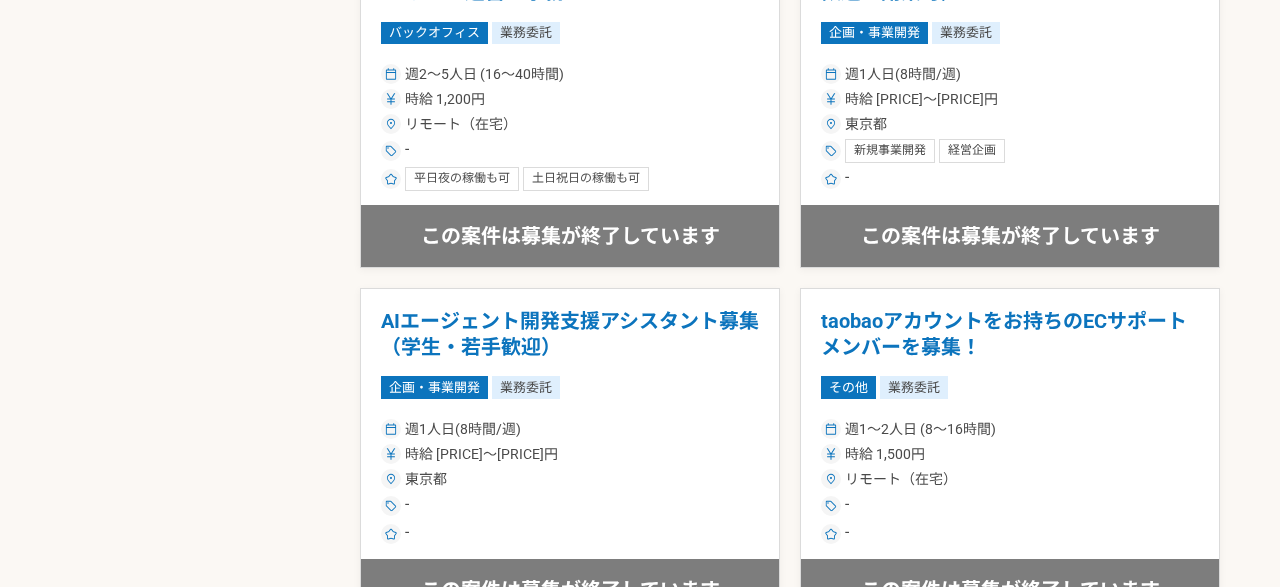 scroll, scrollTop: 3672, scrollLeft: 0, axis: vertical 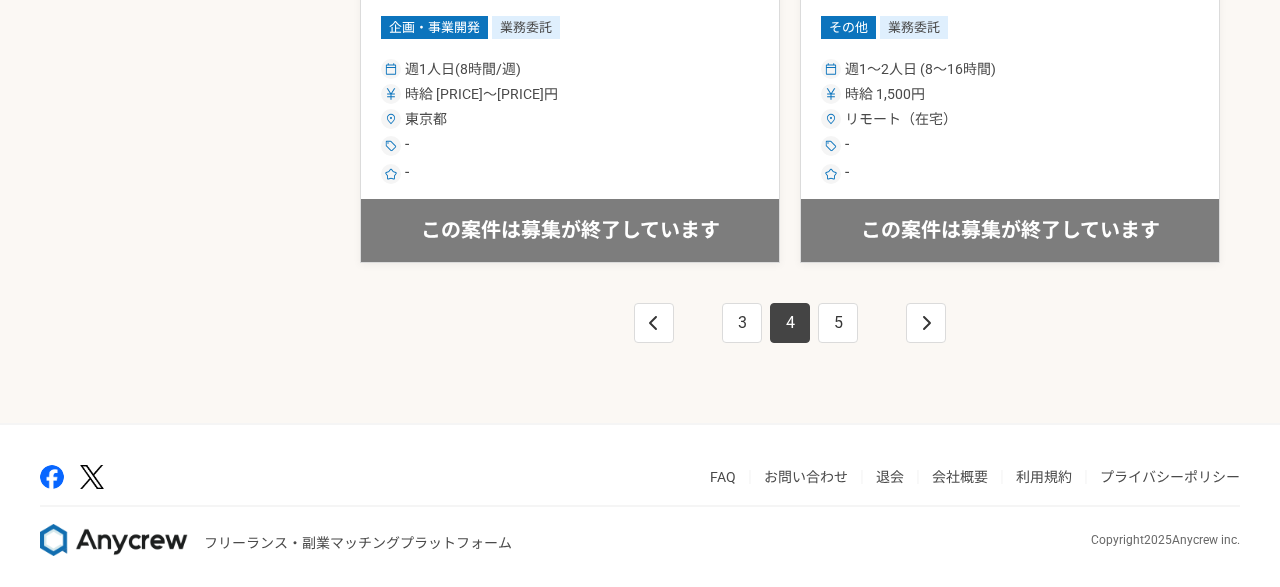click on "4" at bounding box center [790, 323] 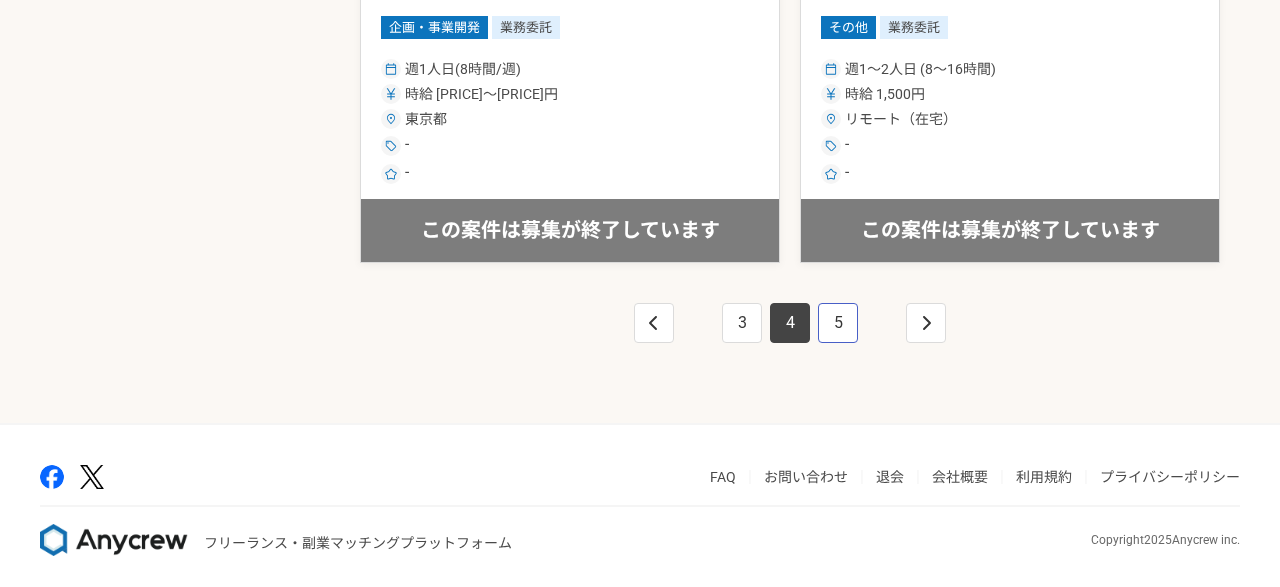 click on "5" at bounding box center [838, 323] 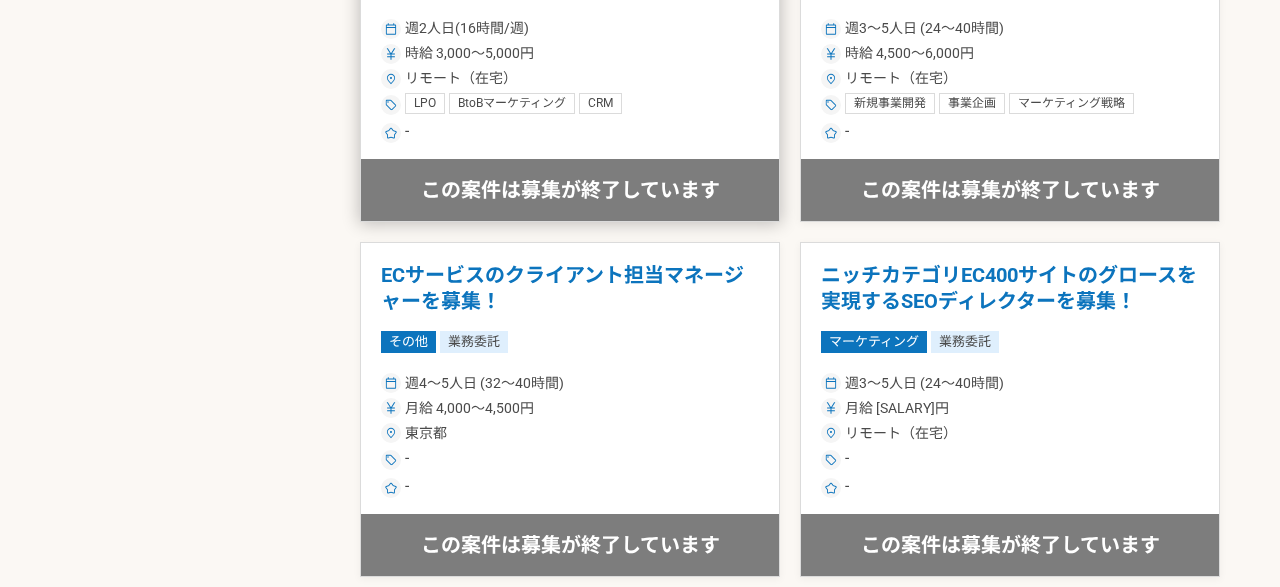 scroll, scrollTop: 3024, scrollLeft: 0, axis: vertical 